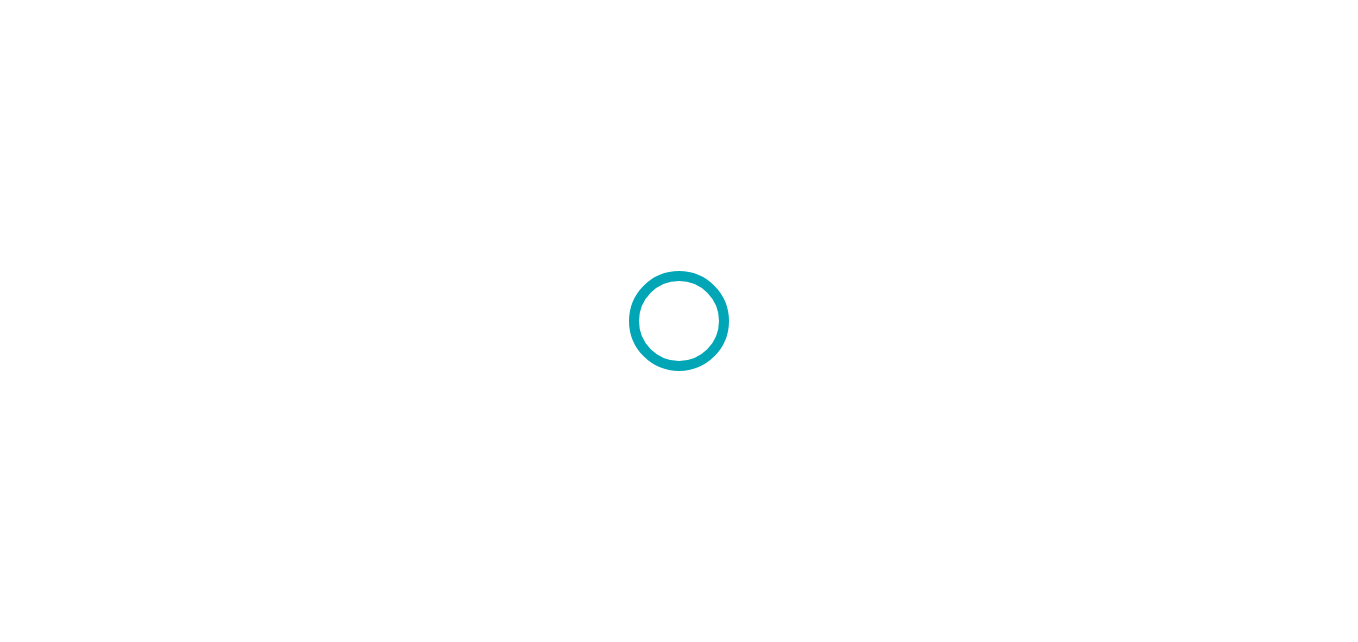 scroll, scrollTop: 0, scrollLeft: 0, axis: both 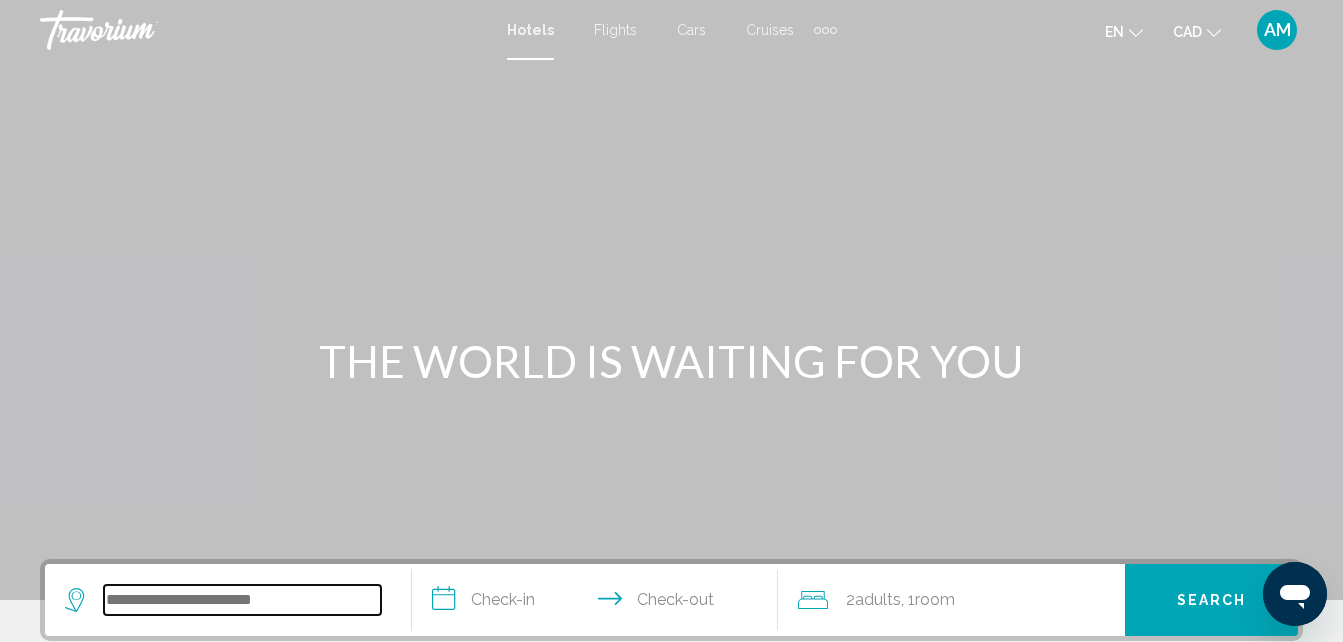 click at bounding box center [242, 600] 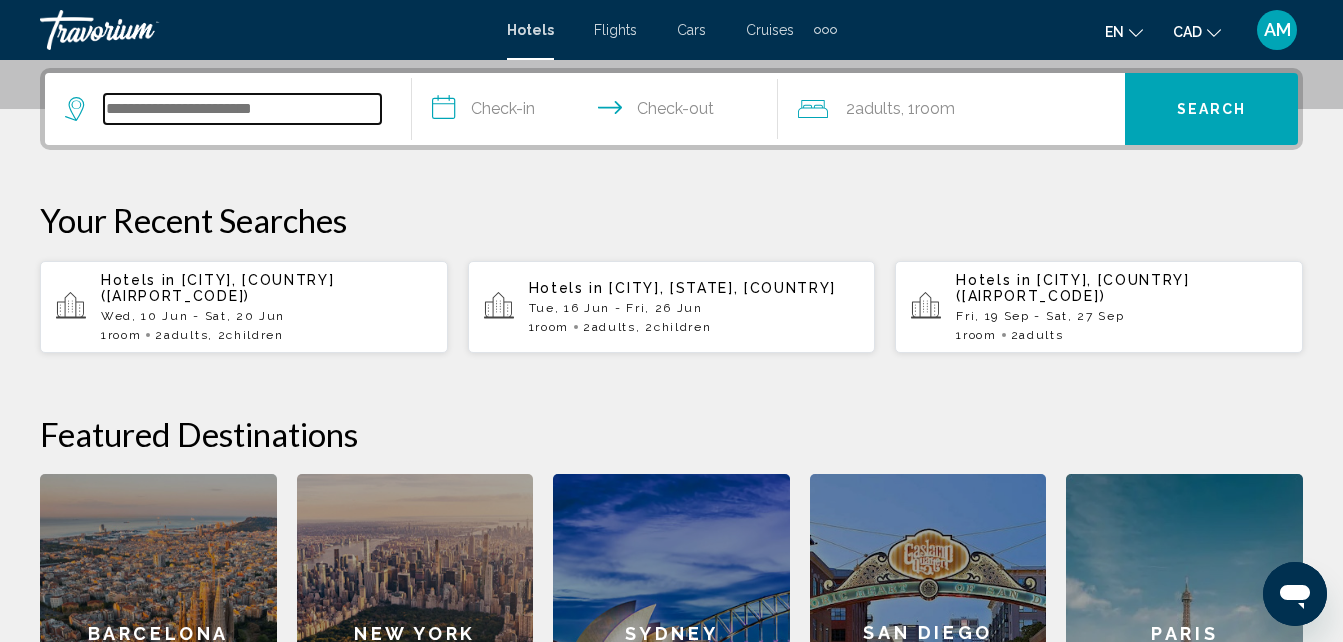 scroll, scrollTop: 494, scrollLeft: 0, axis: vertical 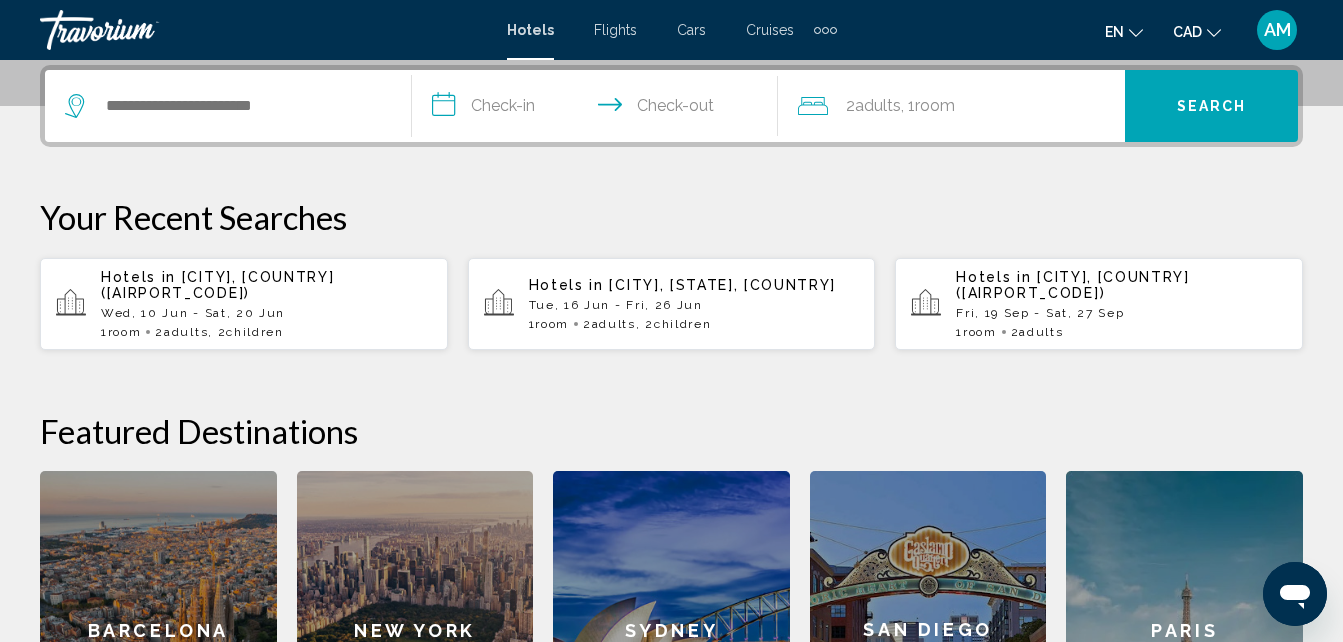 click on "2  Adult Adults , 1  Room rooms" 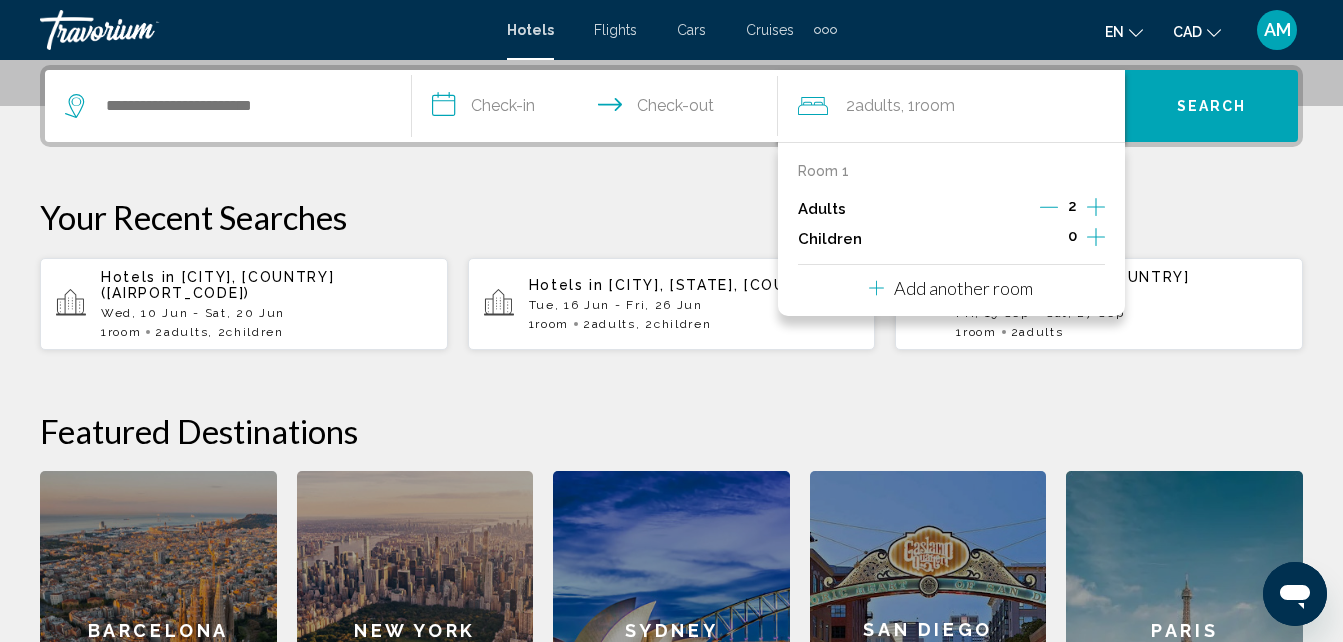 click on "2  Adult Adults , 1  Room rooms" 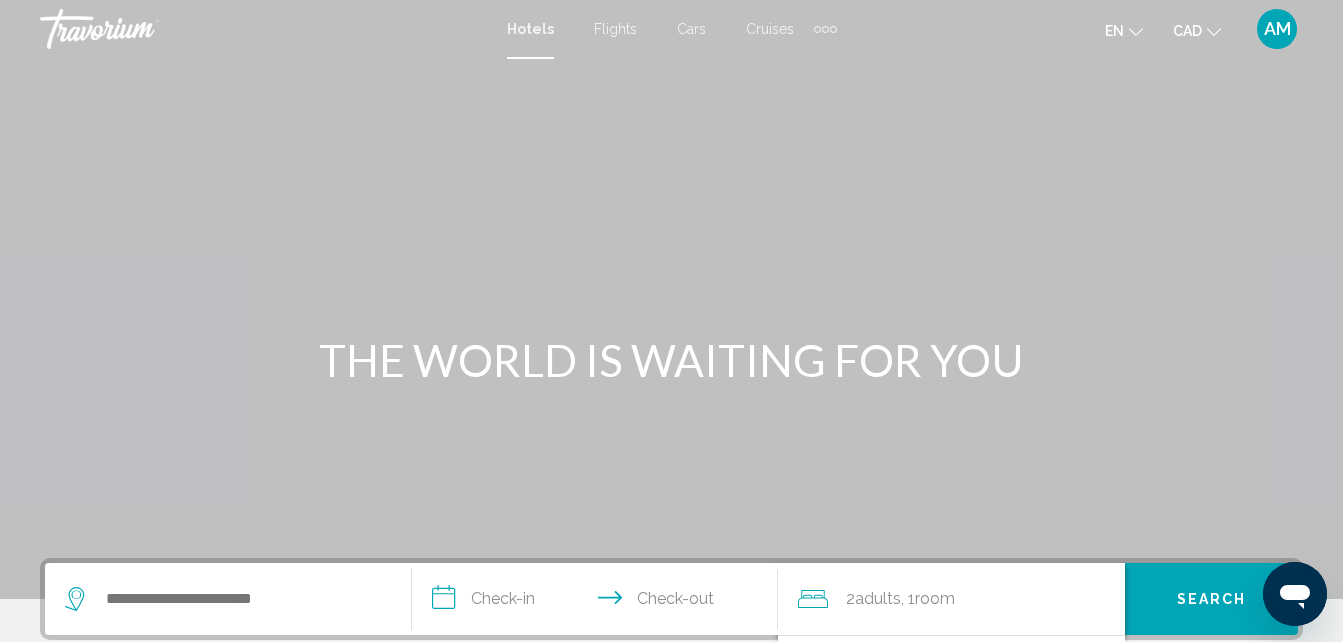 scroll, scrollTop: 0, scrollLeft: 0, axis: both 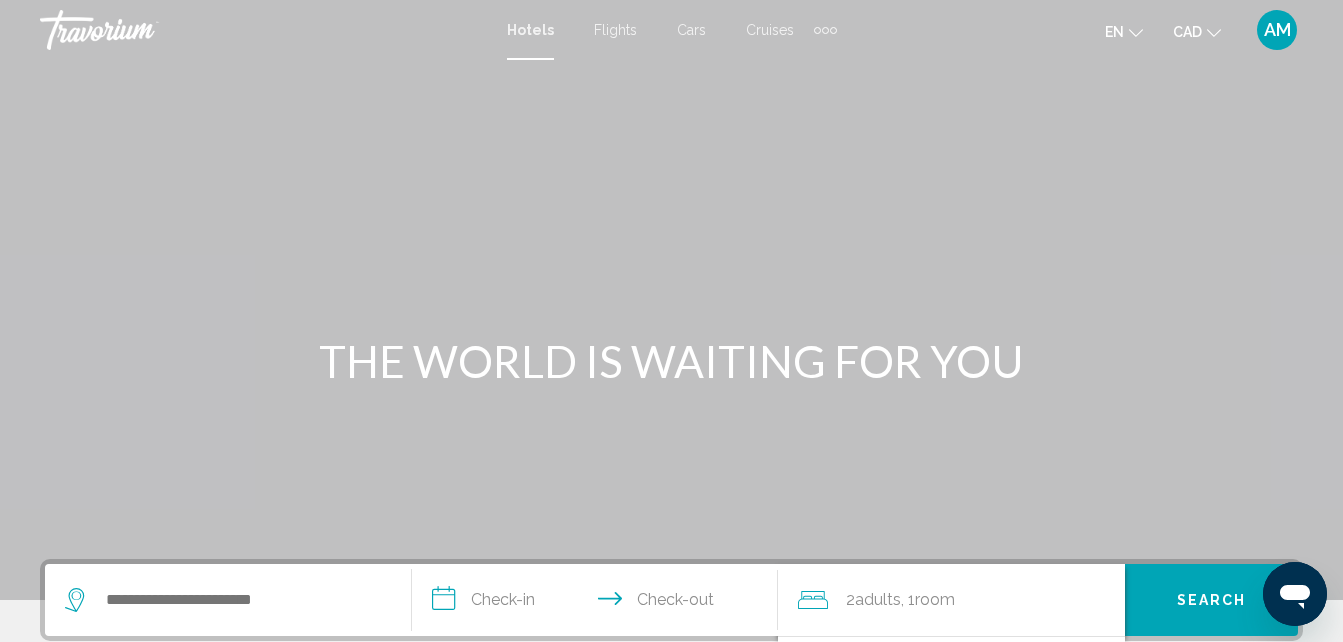 click at bounding box center (825, 30) 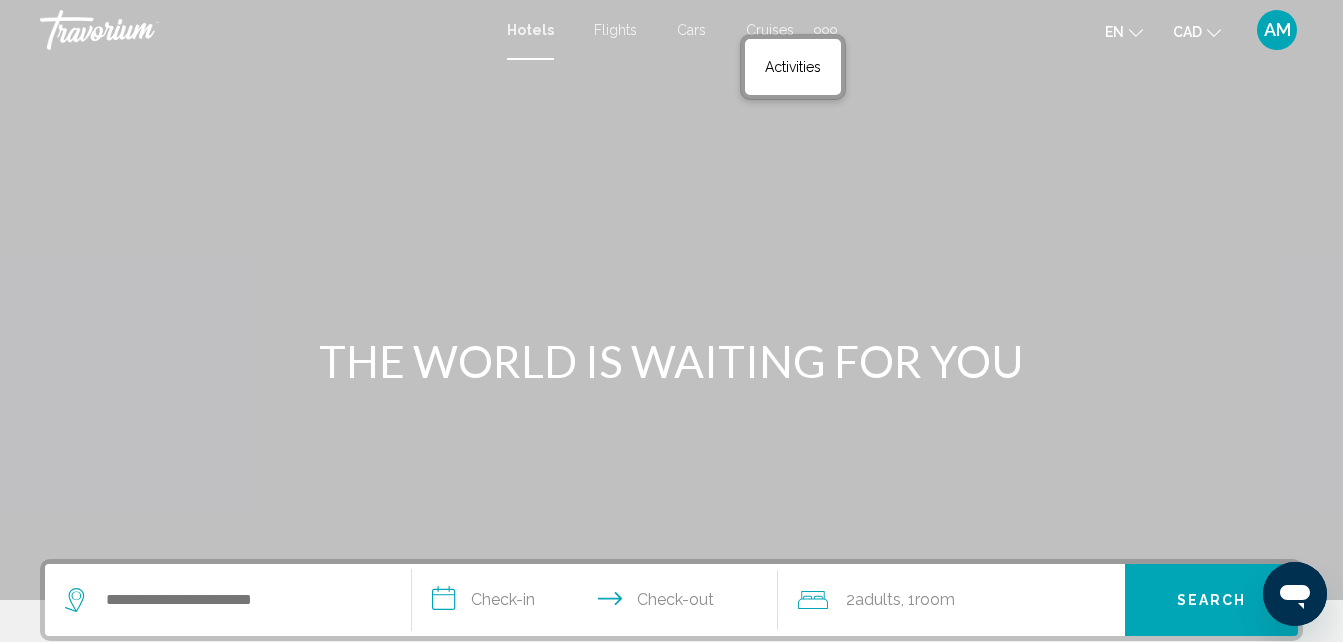 scroll, scrollTop: 100, scrollLeft: 0, axis: vertical 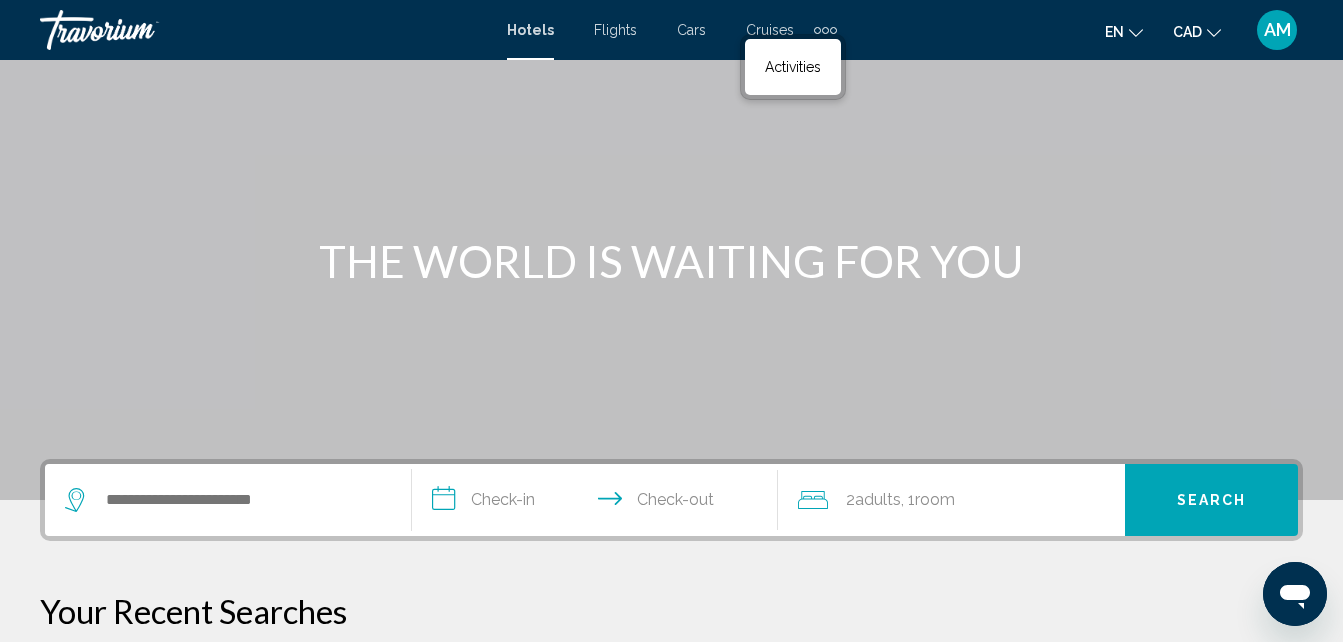 click on "AM" at bounding box center [1277, 30] 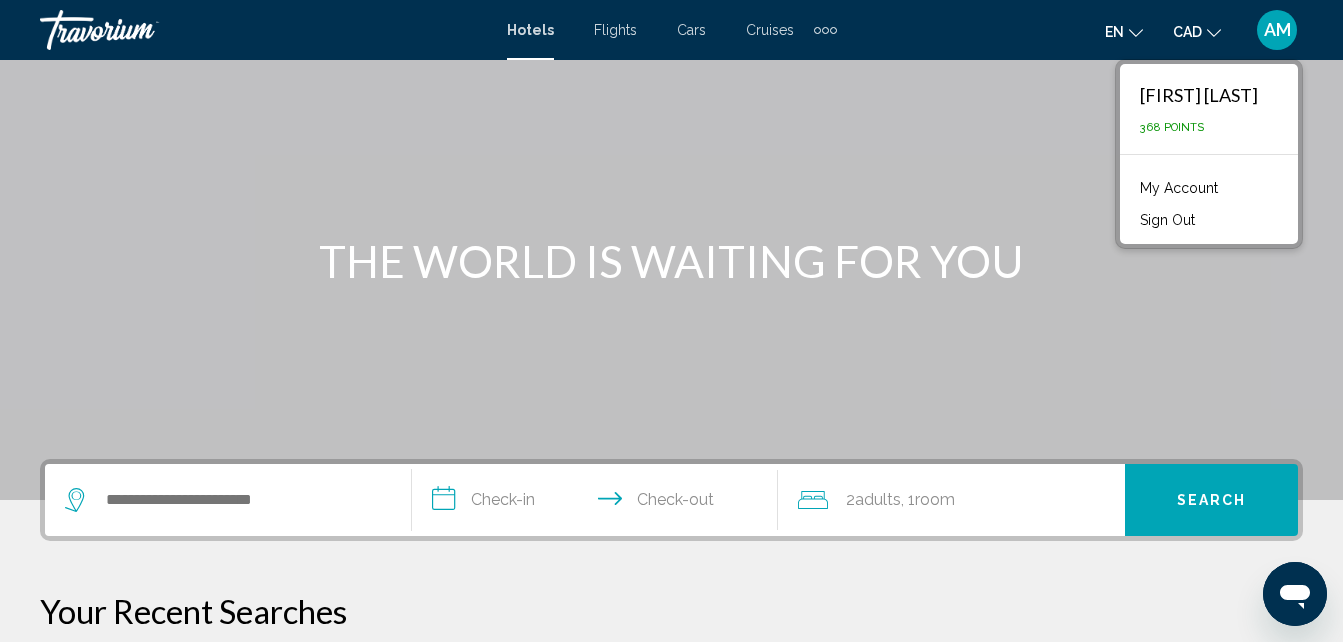 click on "My Account" at bounding box center (1179, 188) 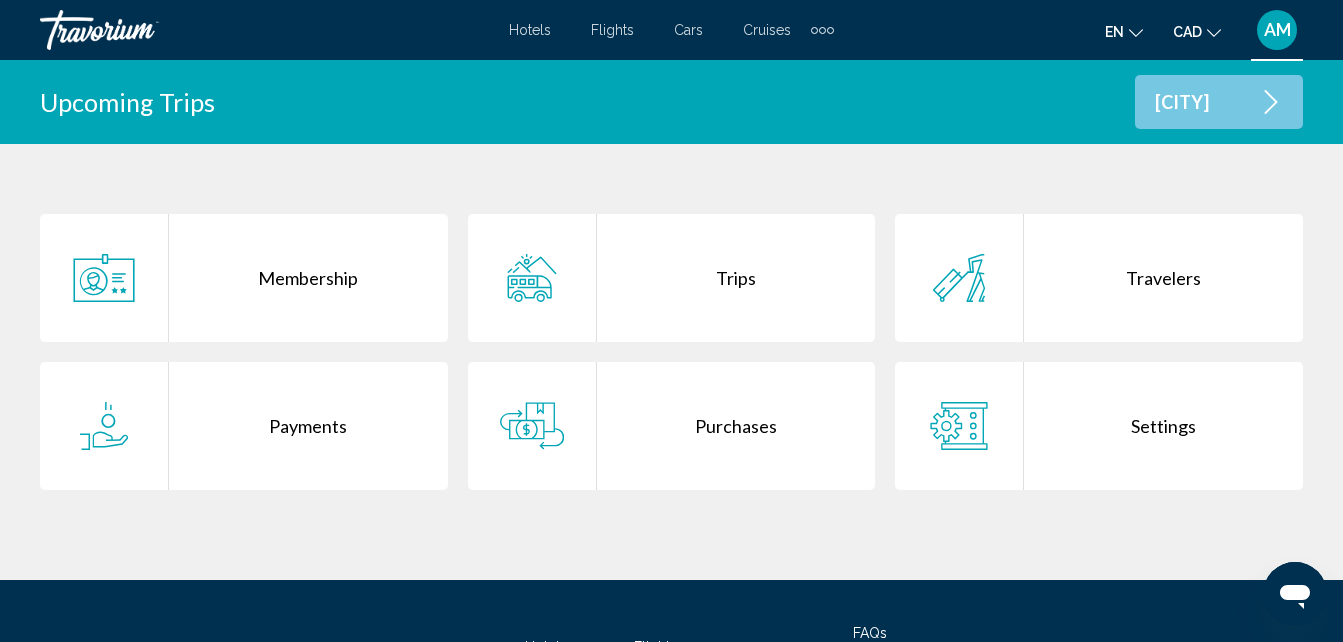 scroll, scrollTop: 400, scrollLeft: 0, axis: vertical 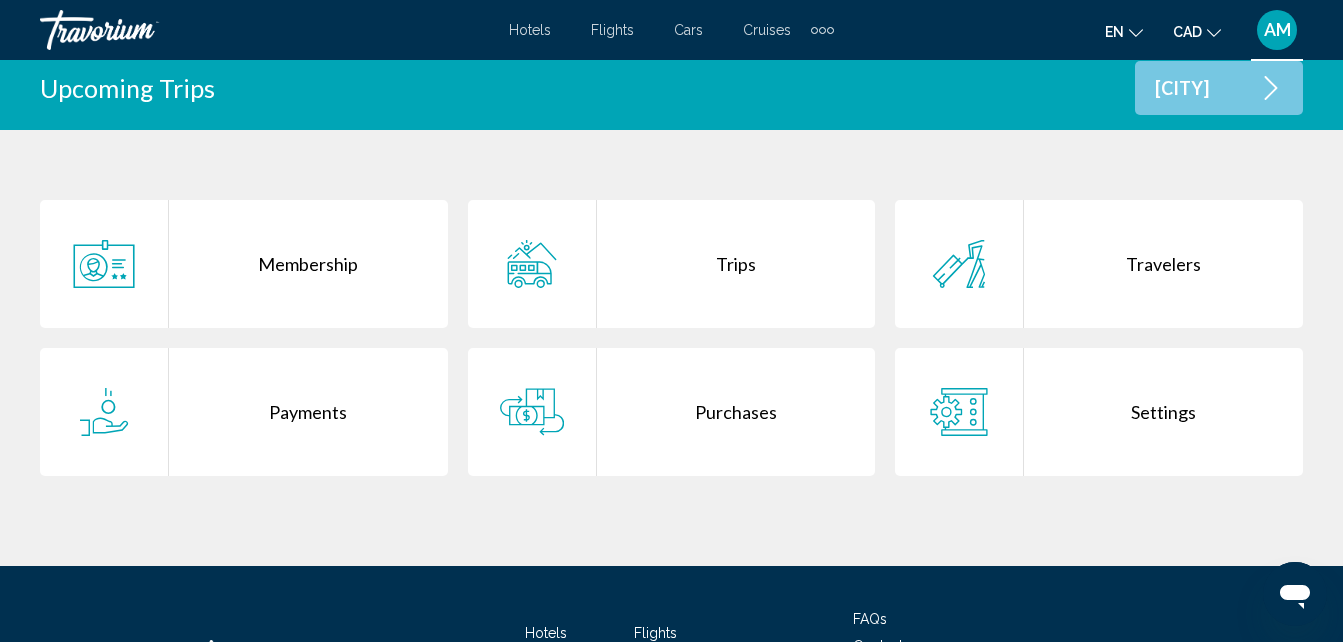 click on "Purchases" at bounding box center [736, 412] 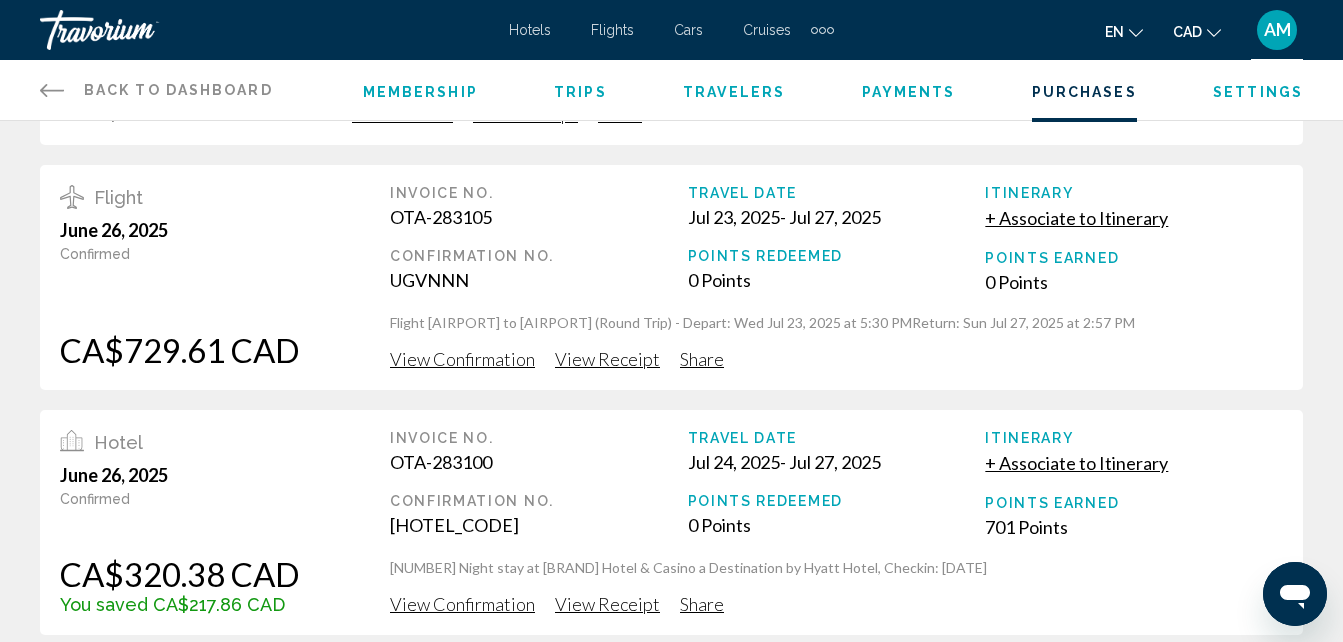 scroll, scrollTop: 700, scrollLeft: 0, axis: vertical 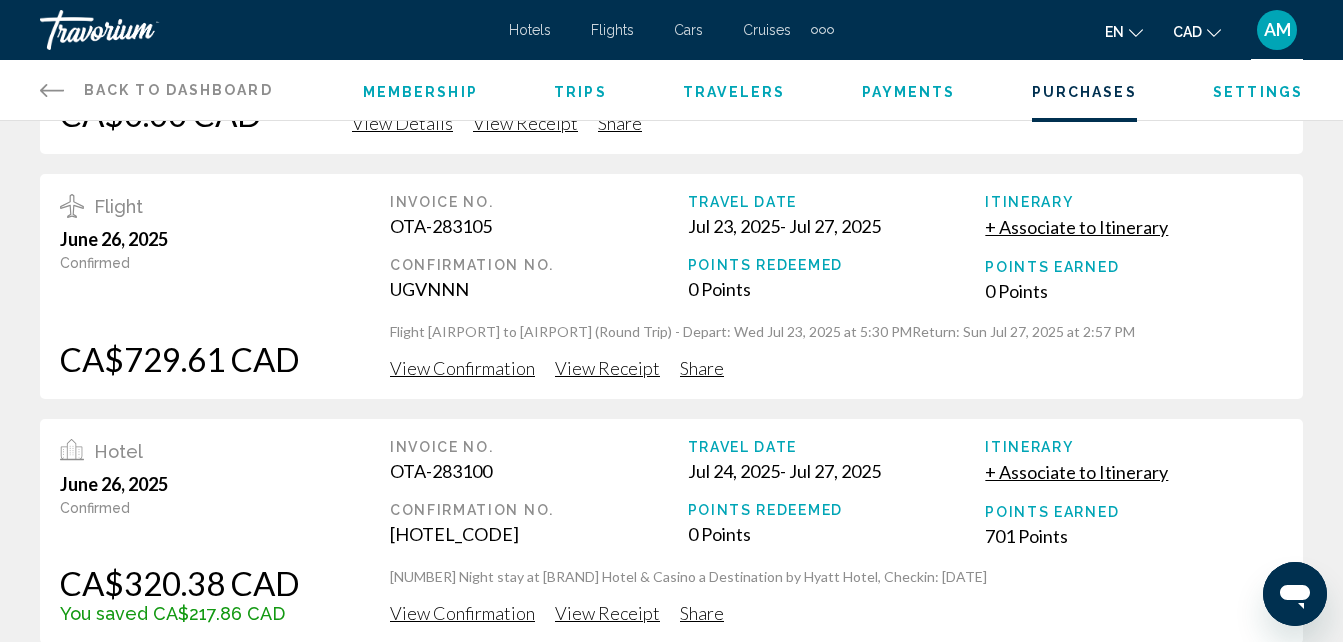 click on "View Receipt" at bounding box center [638, -365] 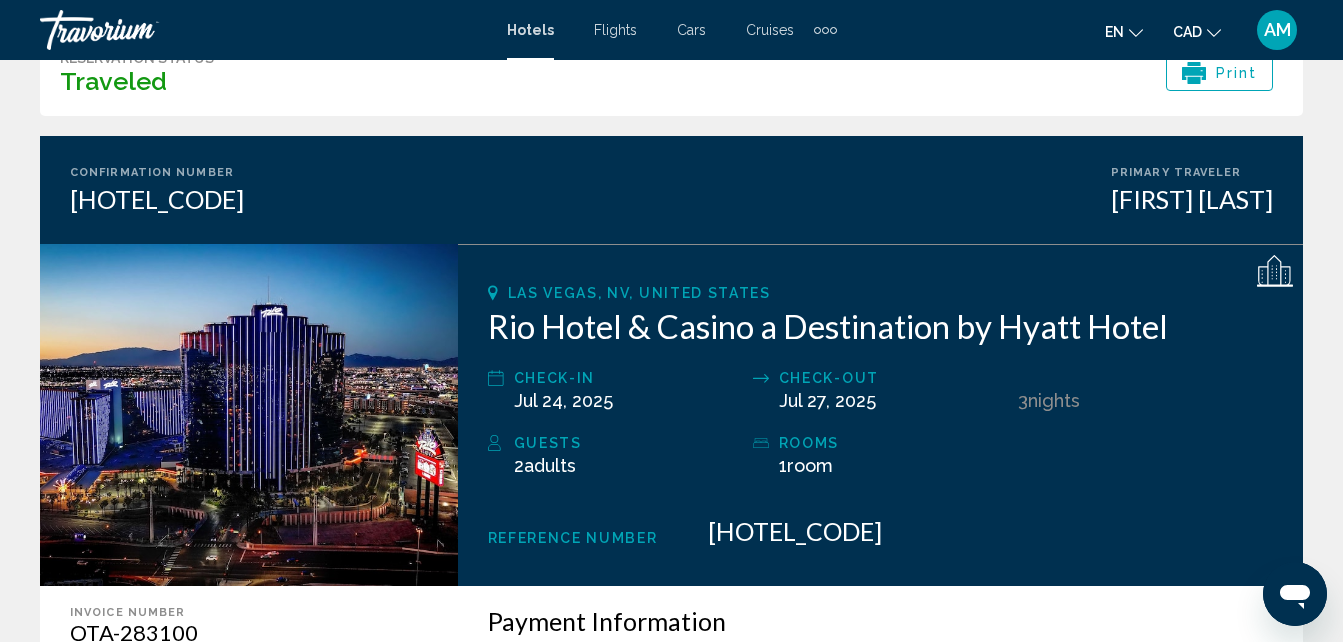 scroll, scrollTop: 100, scrollLeft: 0, axis: vertical 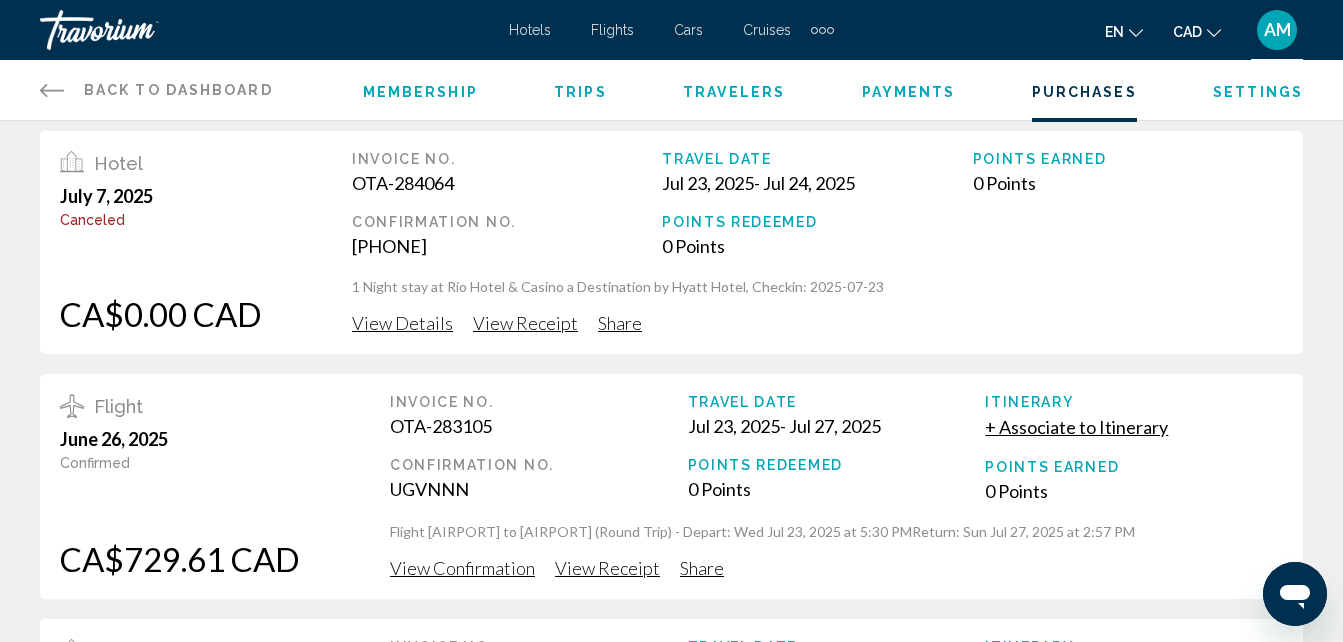click on "View Confirmation" at bounding box center [462, -165] 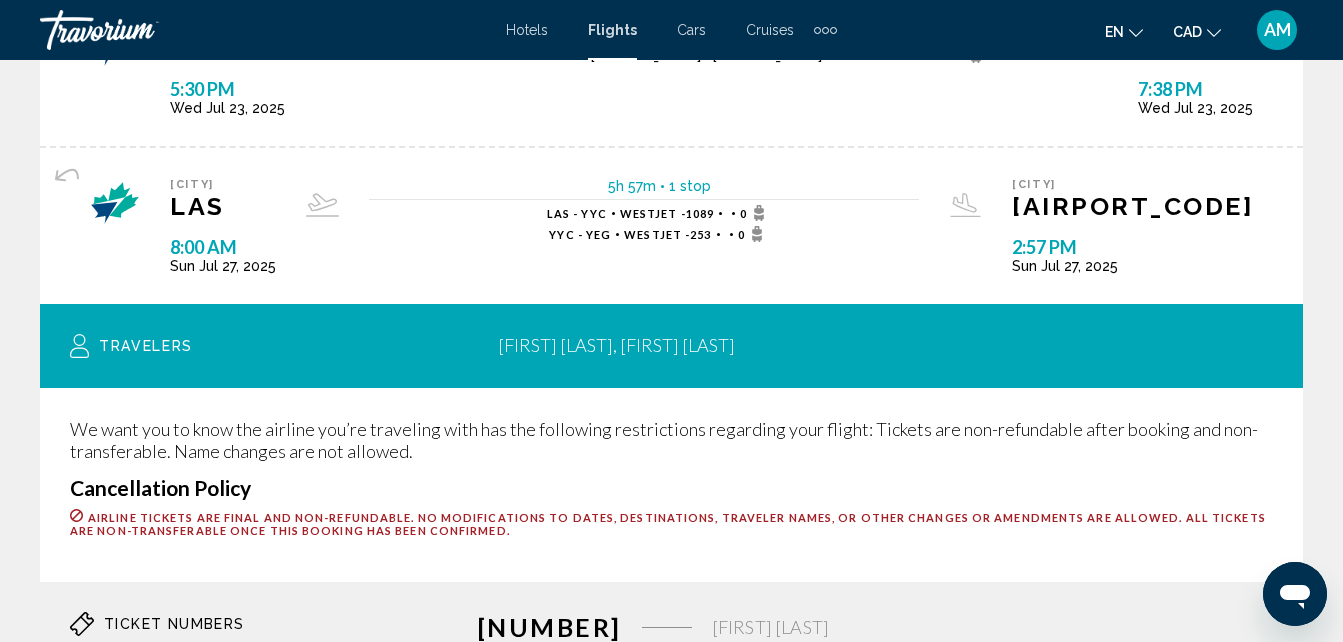 scroll, scrollTop: 100, scrollLeft: 0, axis: vertical 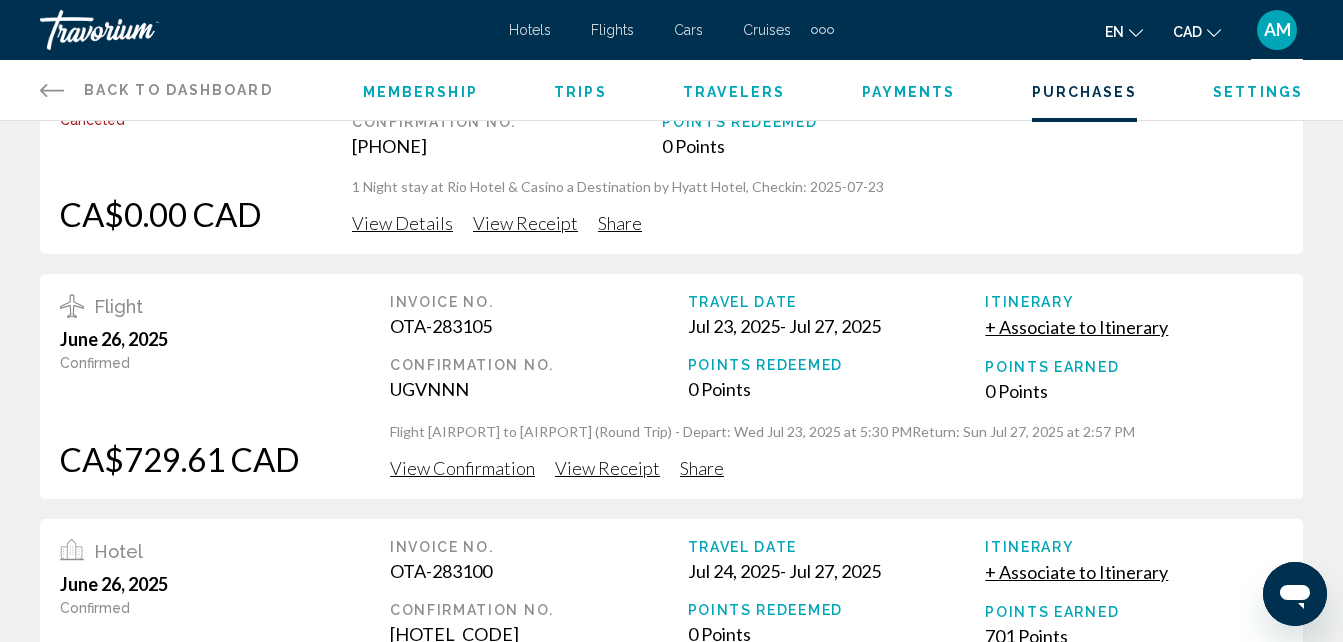 click on "View Receipt" at bounding box center (638, -265) 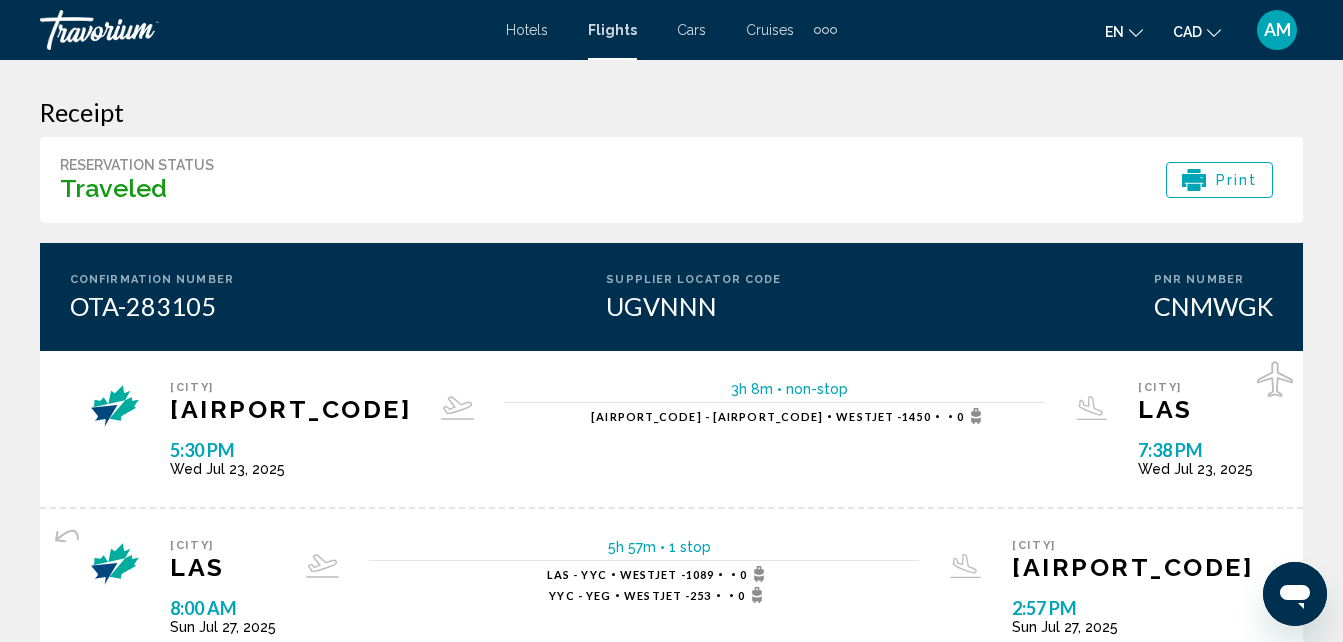 scroll, scrollTop: 0, scrollLeft: 0, axis: both 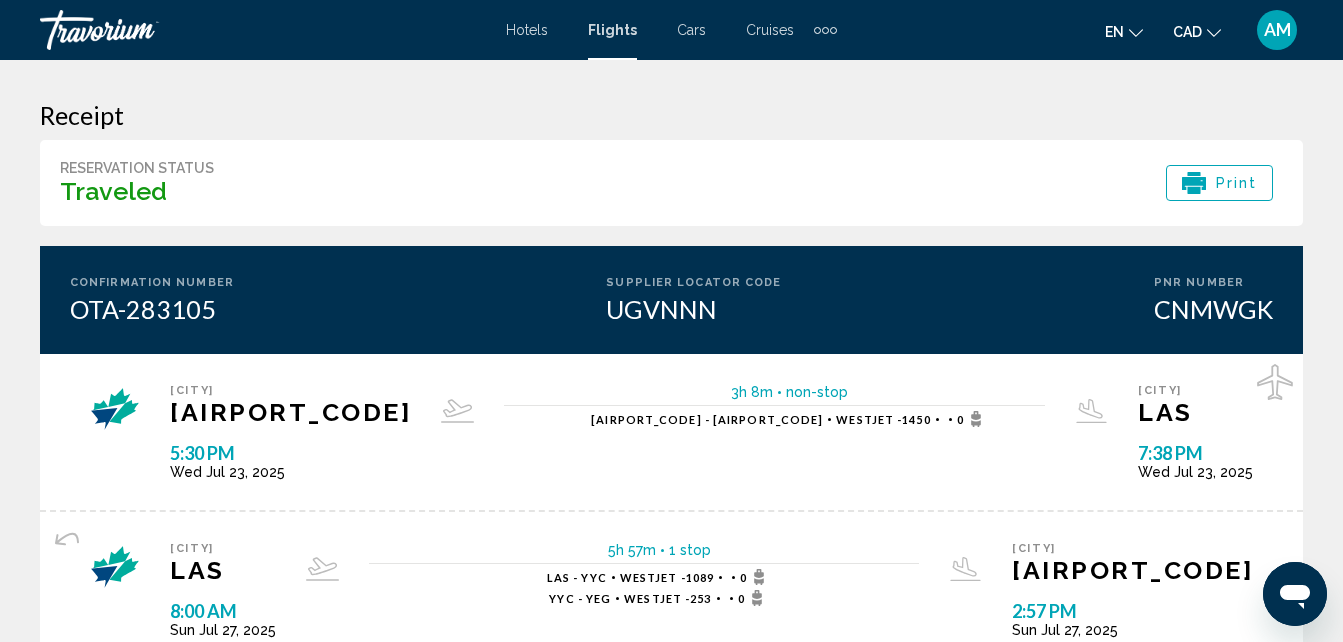 click on "Hotels" at bounding box center [527, 30] 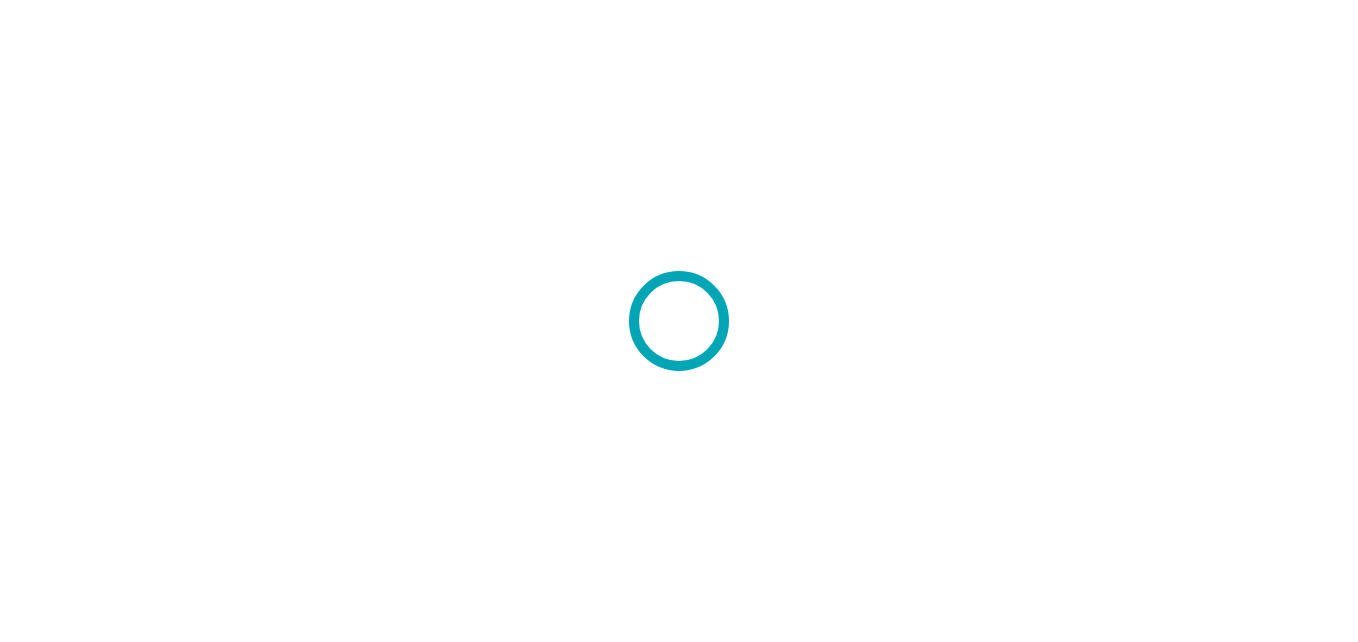 scroll, scrollTop: 0, scrollLeft: 0, axis: both 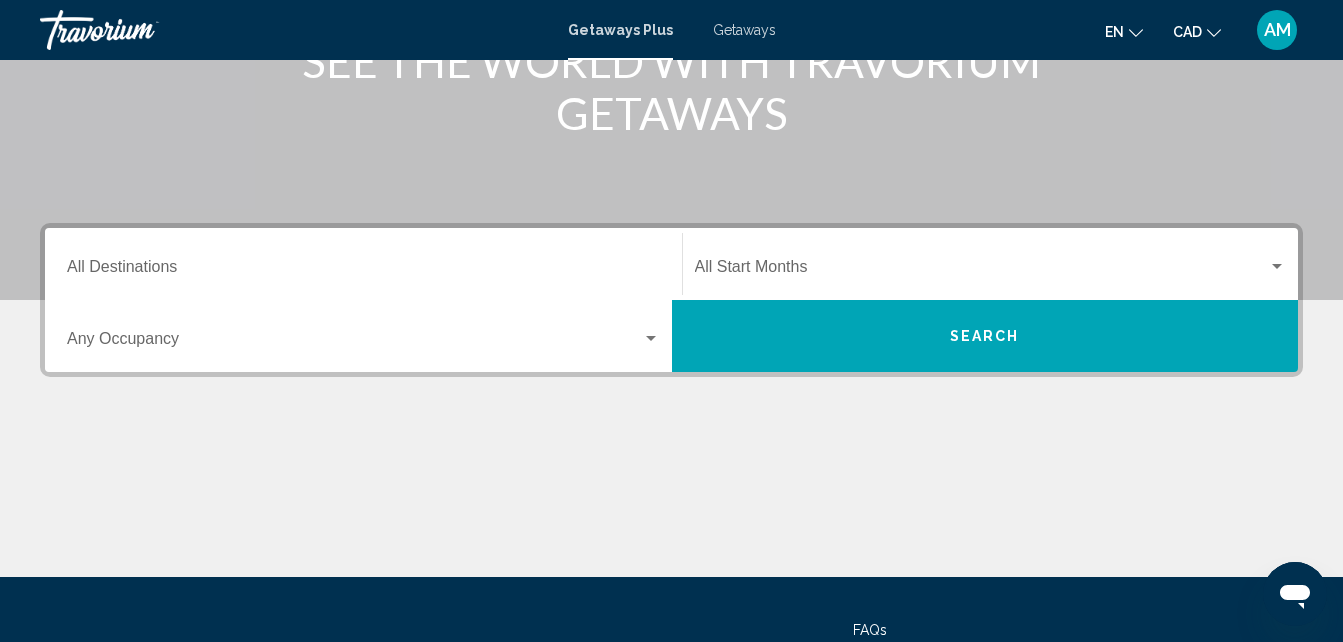 click on "Destination All Destinations" at bounding box center (363, 271) 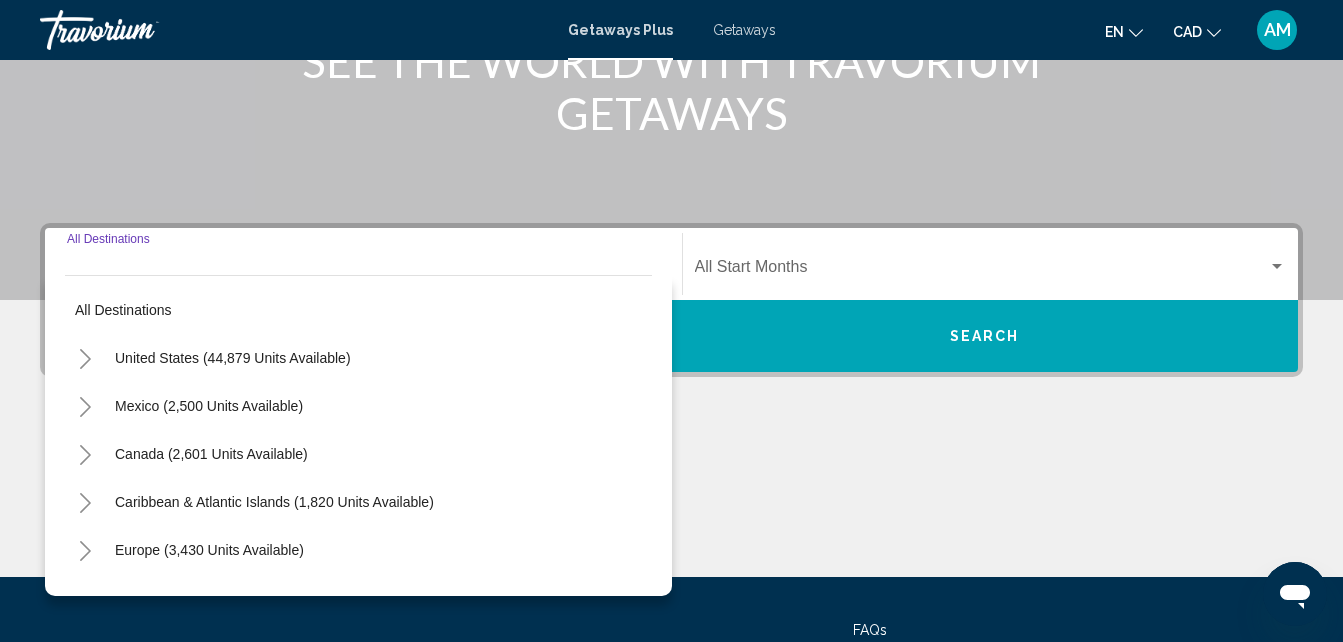 scroll, scrollTop: 458, scrollLeft: 0, axis: vertical 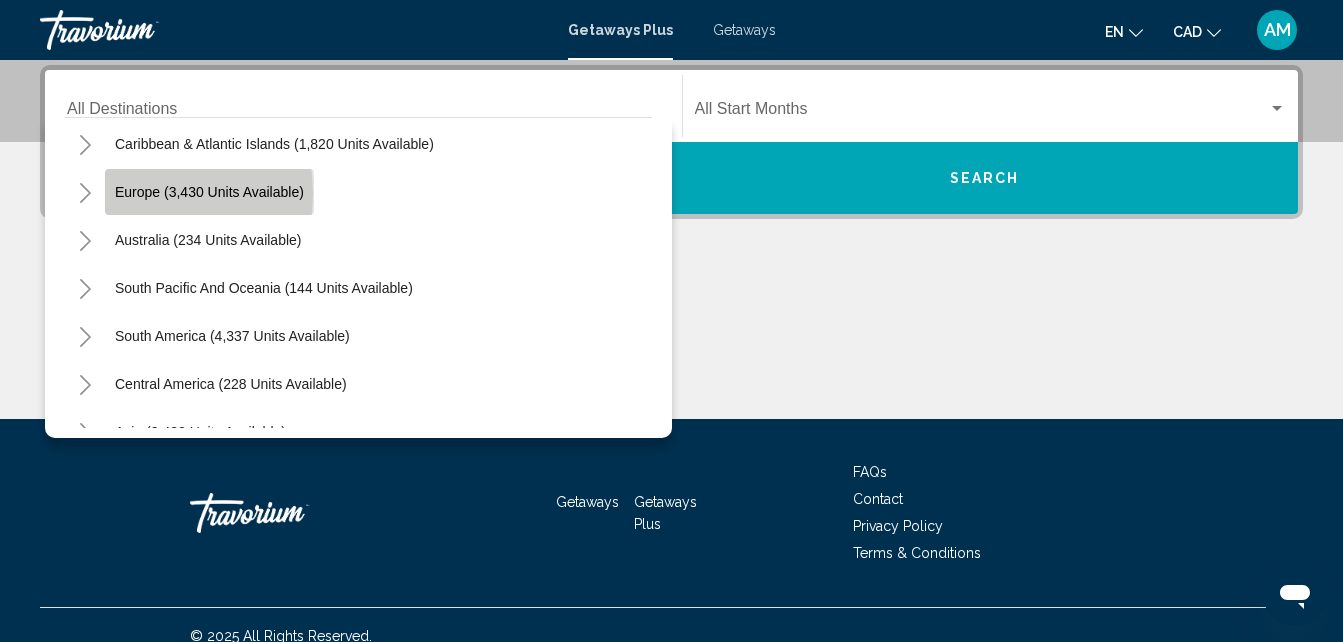 click on "Europe (3,430 units available)" 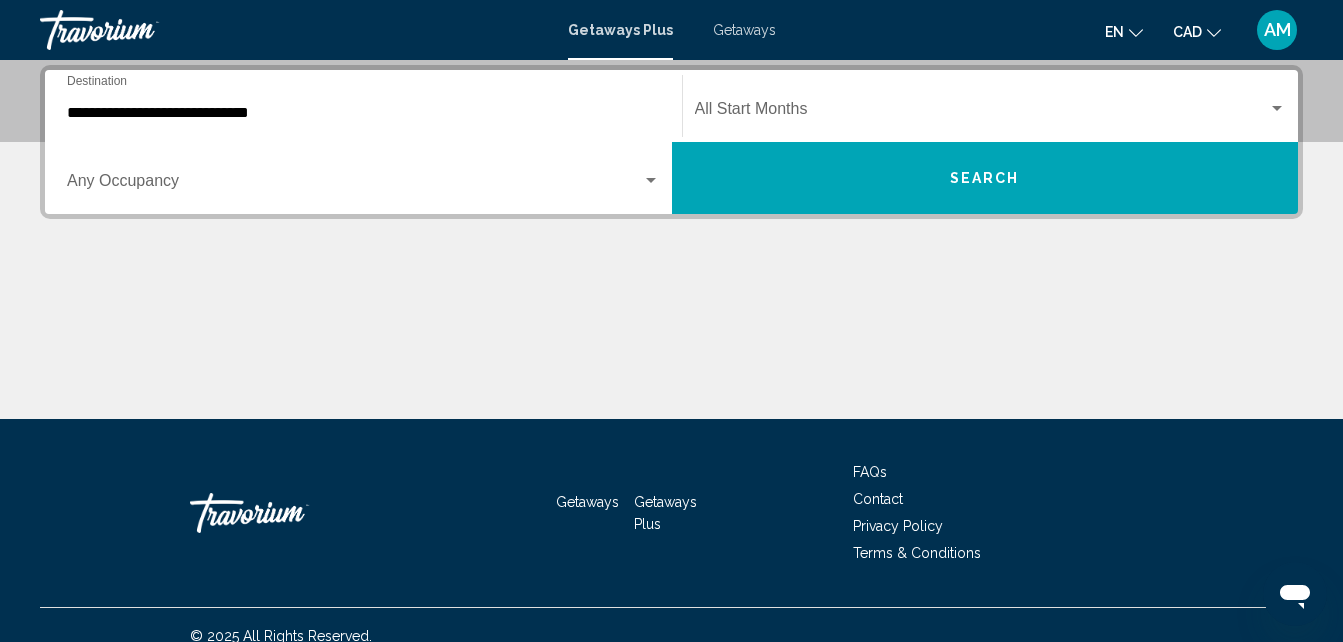 click on "Occupancy Any Occupancy" at bounding box center [363, 178] 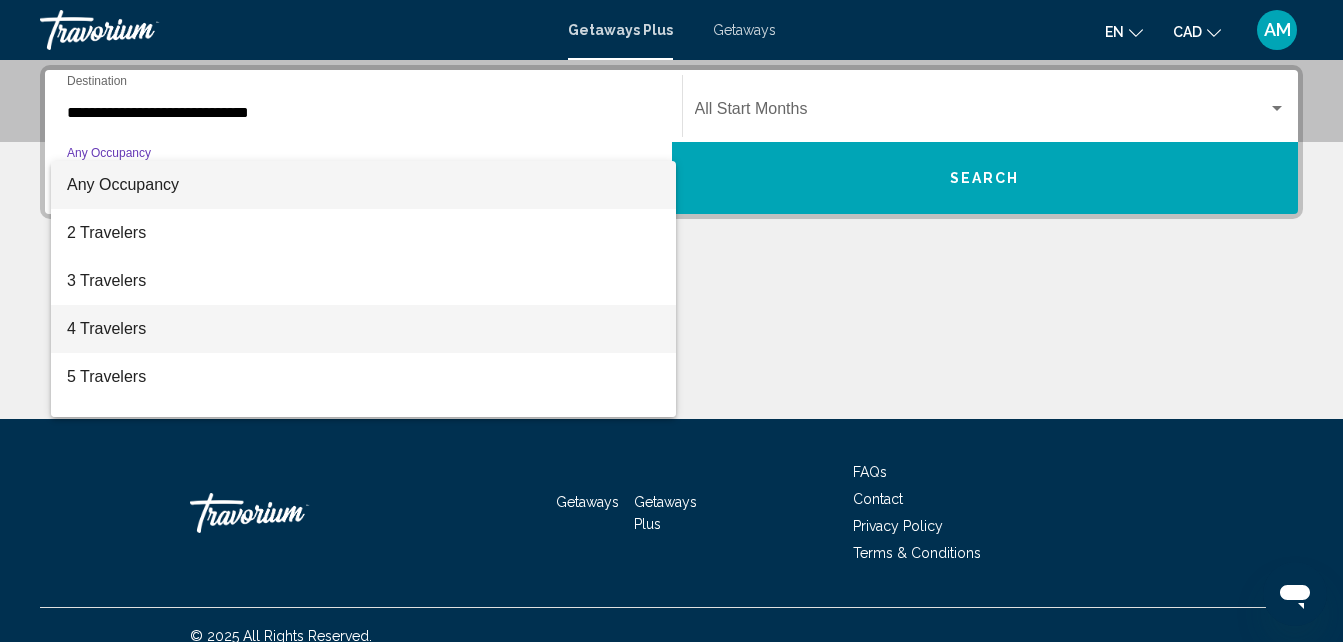 click on "4 Travelers" at bounding box center [363, 329] 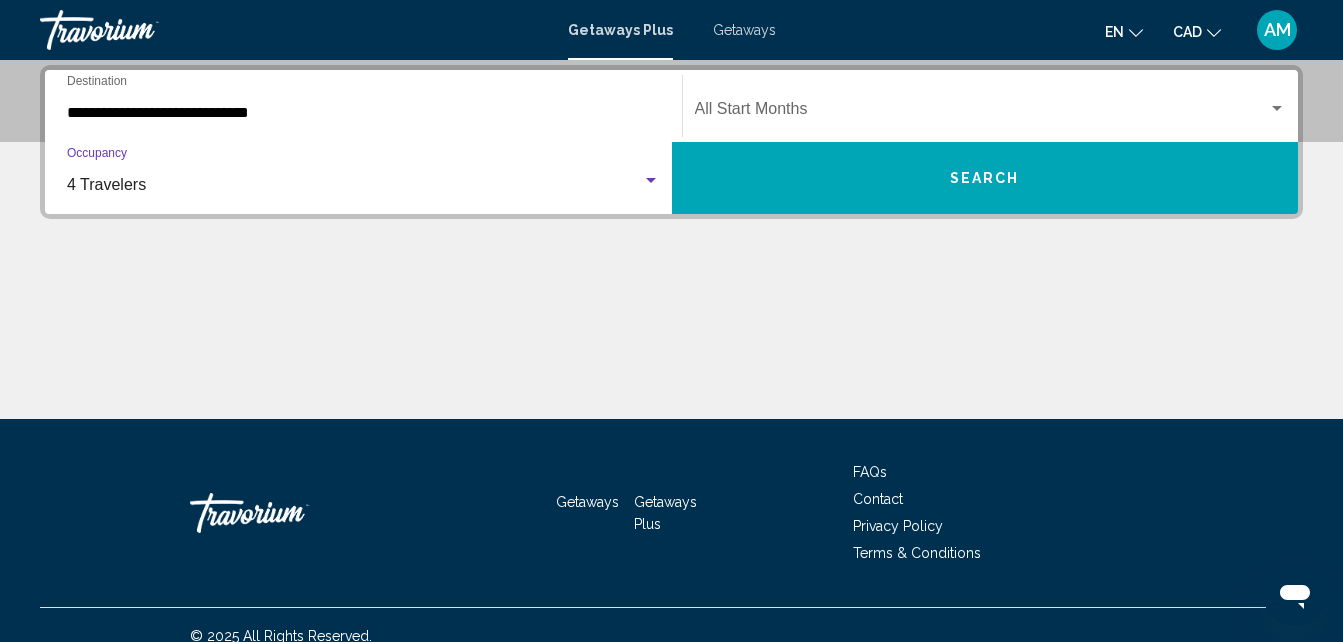 click on "Search" at bounding box center [985, 178] 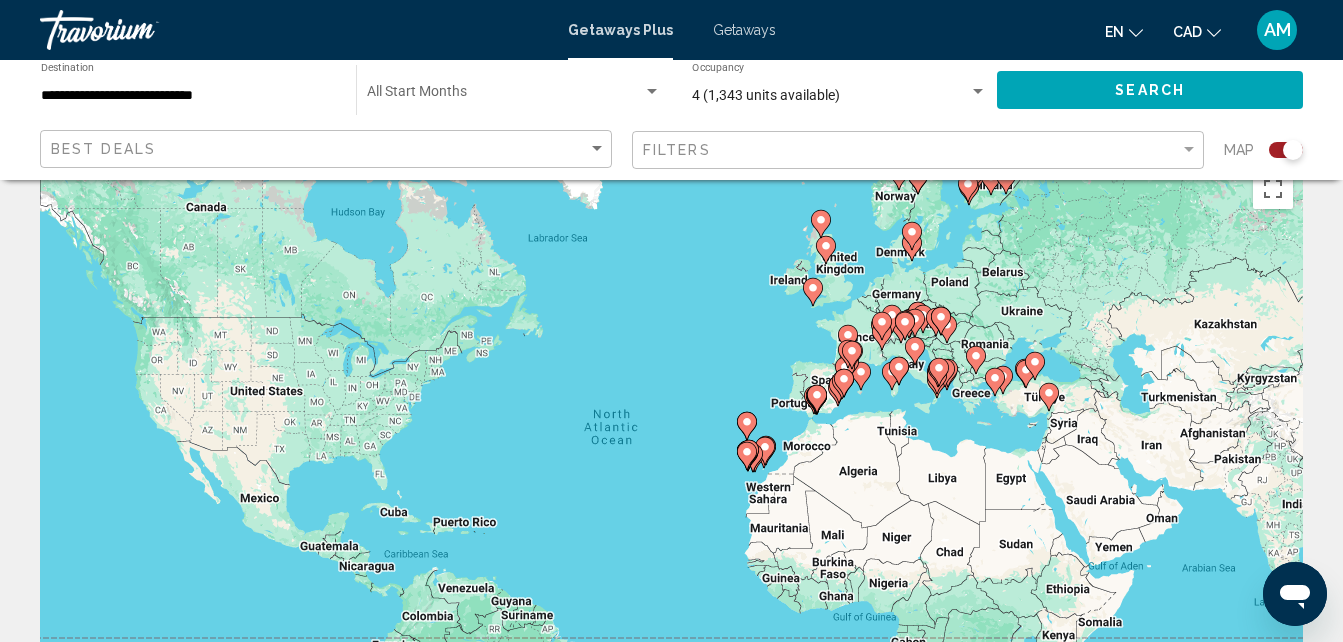 scroll, scrollTop: 0, scrollLeft: 0, axis: both 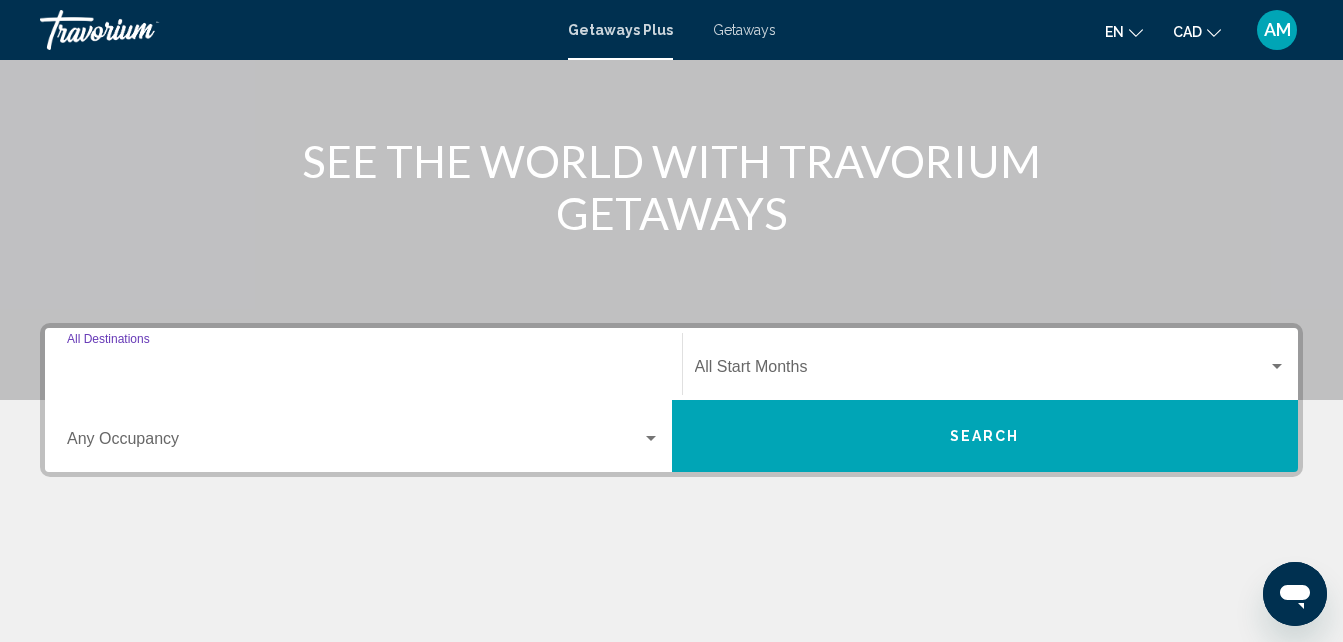 click on "Destination All Destinations" at bounding box center (363, 371) 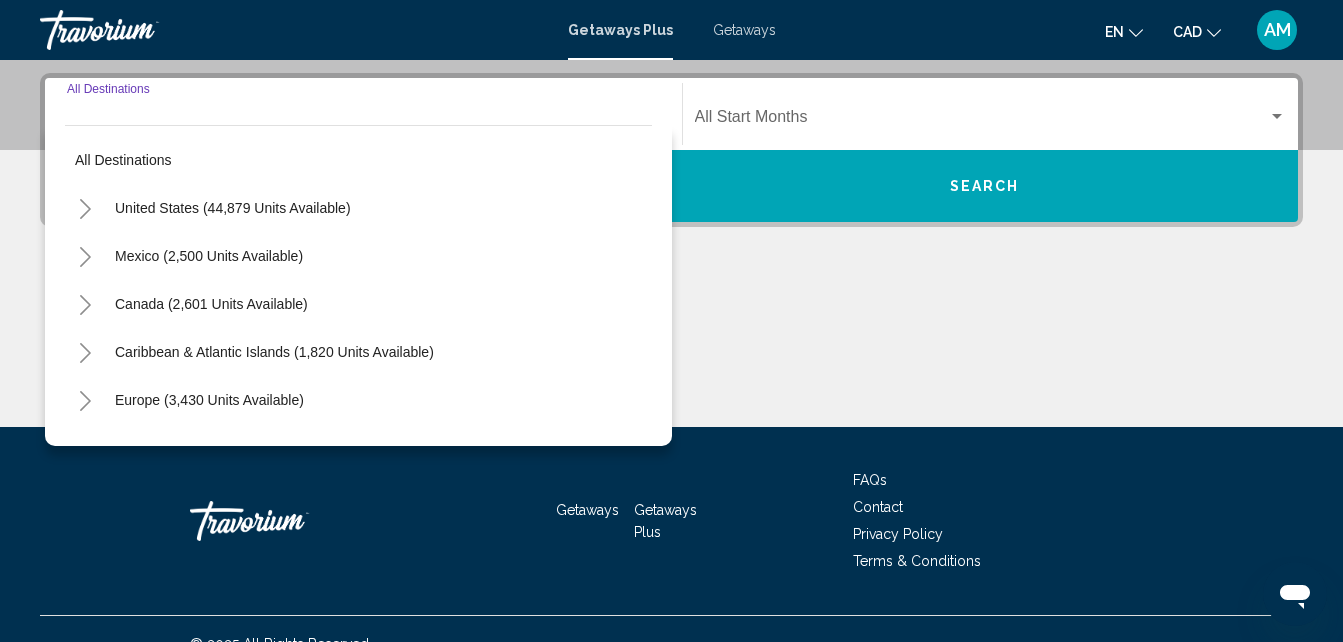 scroll, scrollTop: 458, scrollLeft: 0, axis: vertical 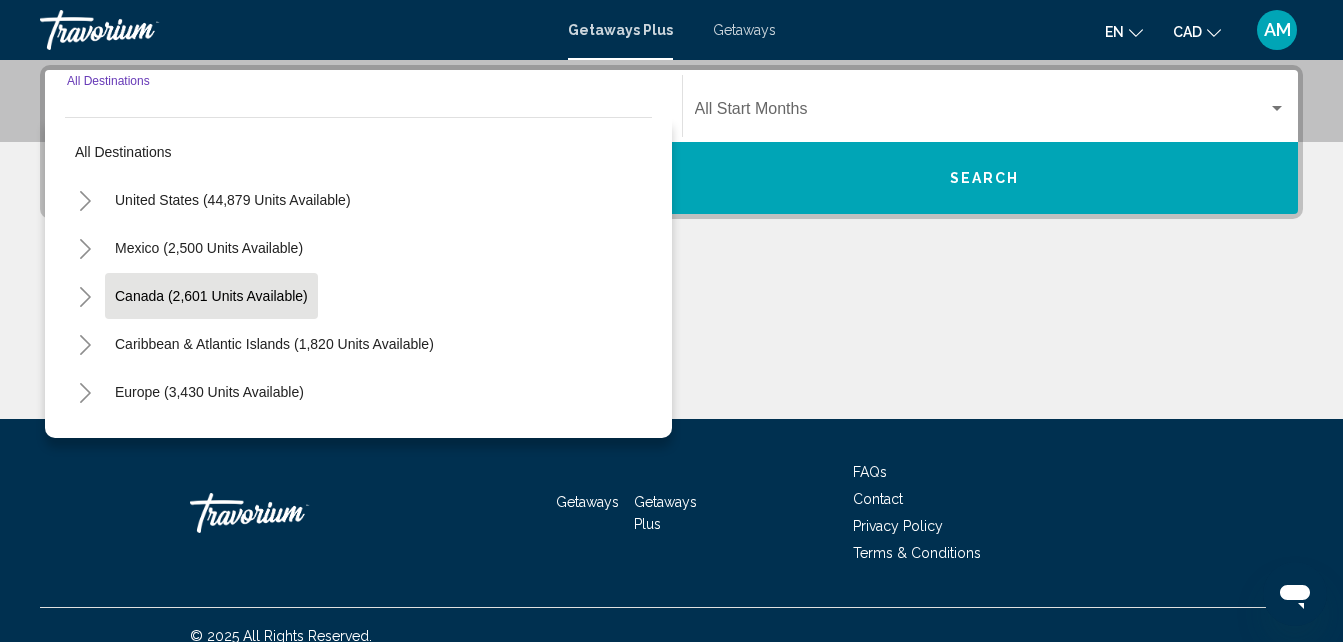 click on "Canada (2,601 units available)" at bounding box center [274, 344] 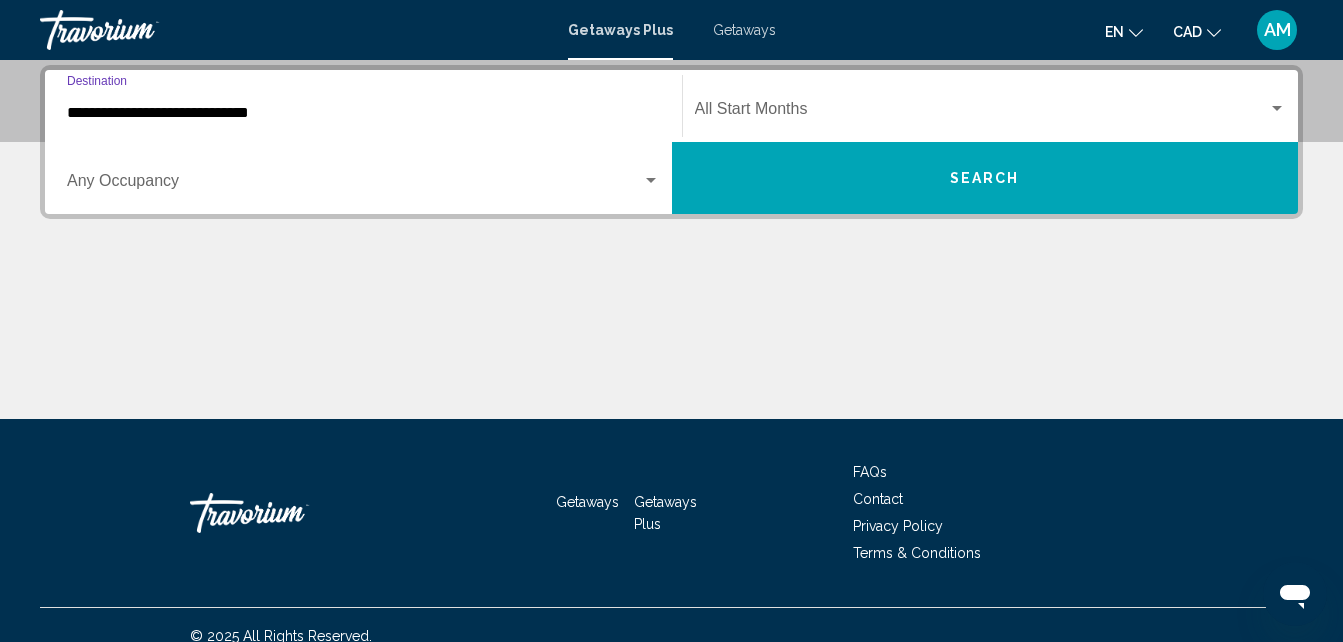 click on "**********" at bounding box center (363, 113) 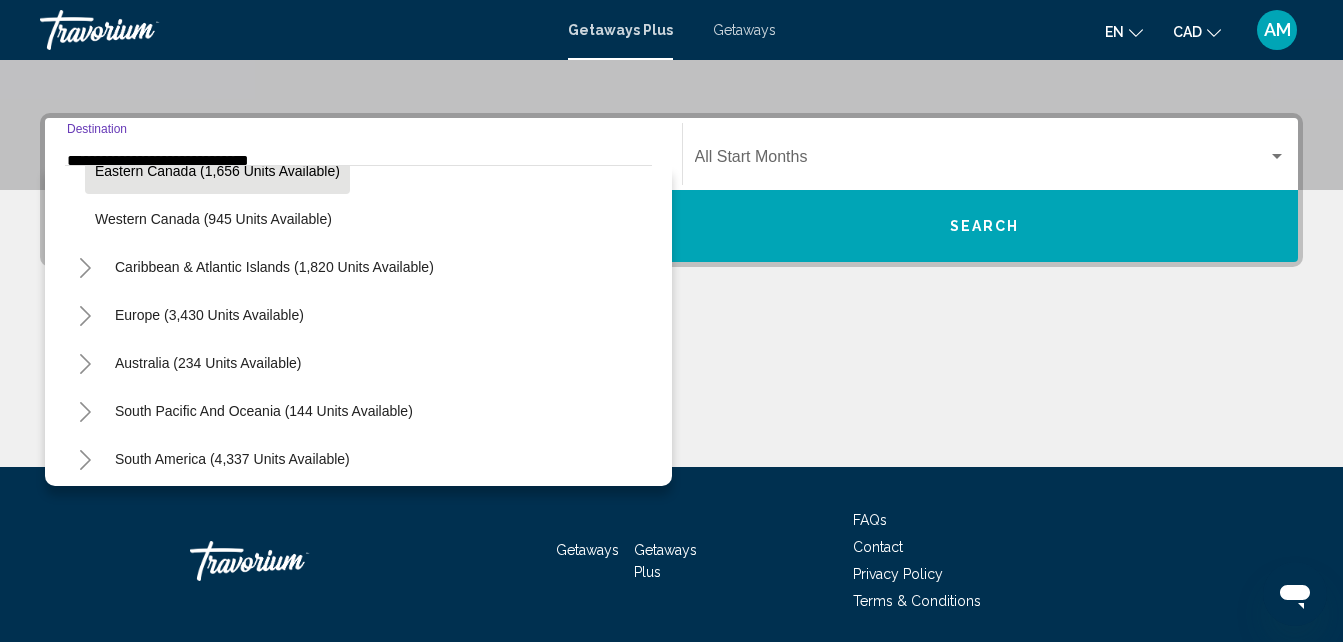 scroll, scrollTop: 223, scrollLeft: 0, axis: vertical 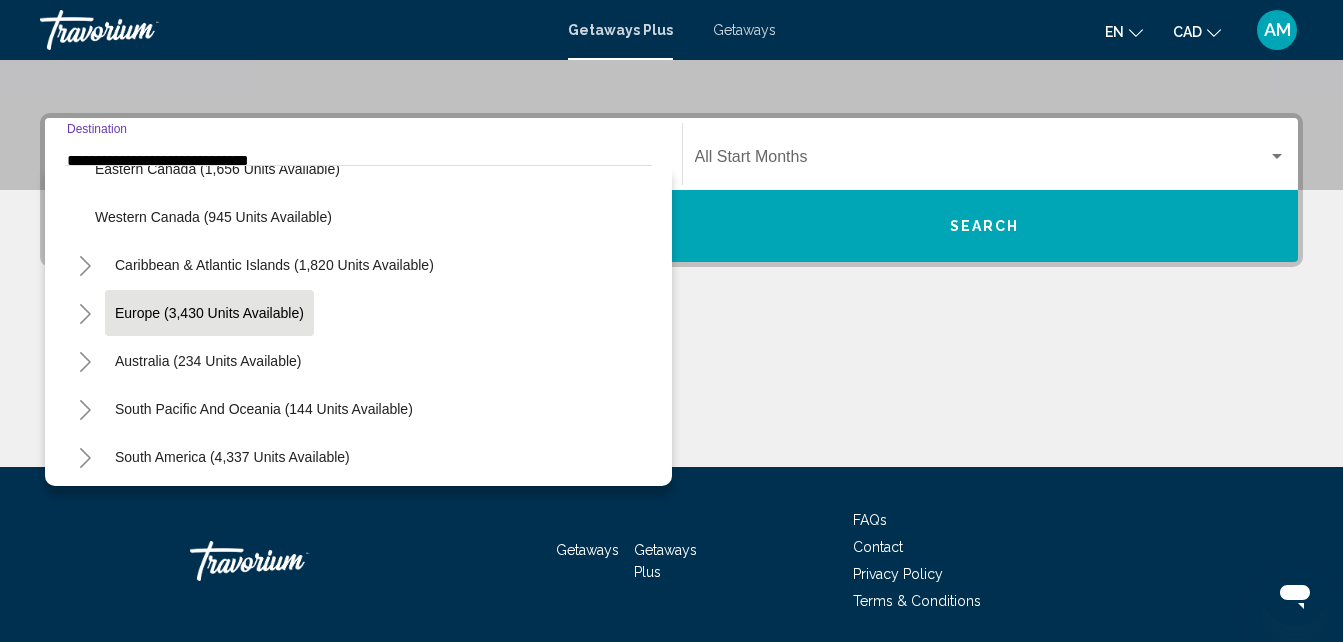 click on "Europe (3,430 units available)" at bounding box center (208, 361) 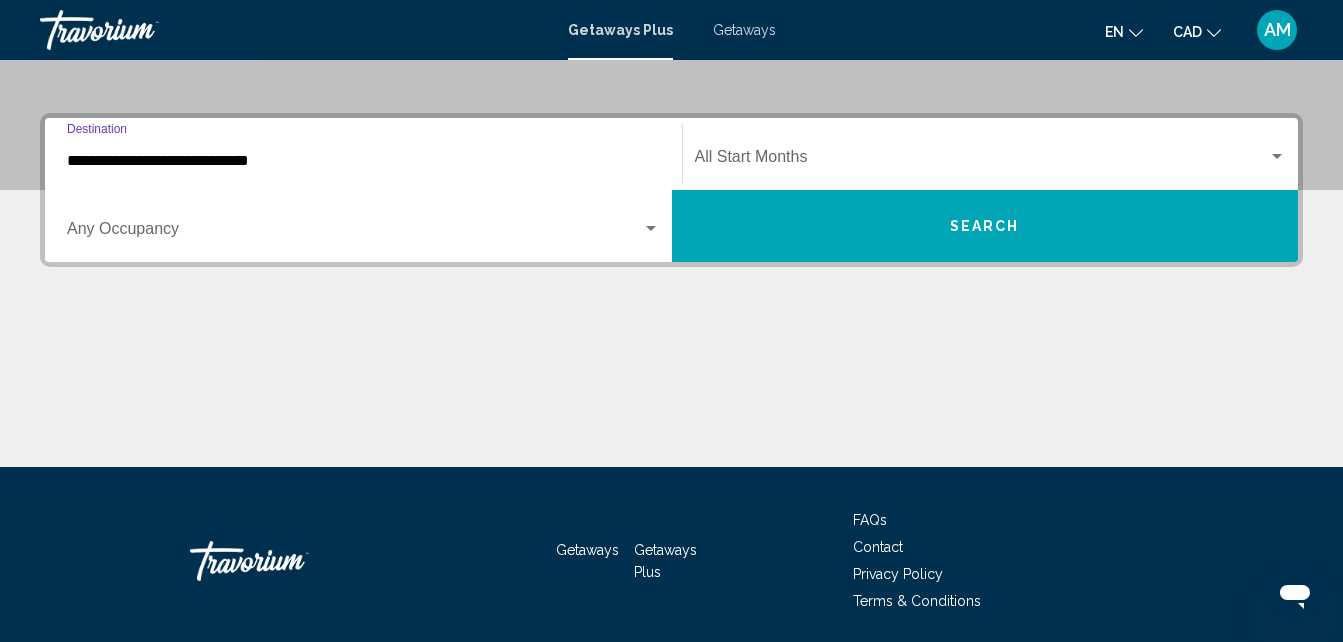 scroll, scrollTop: 458, scrollLeft: 0, axis: vertical 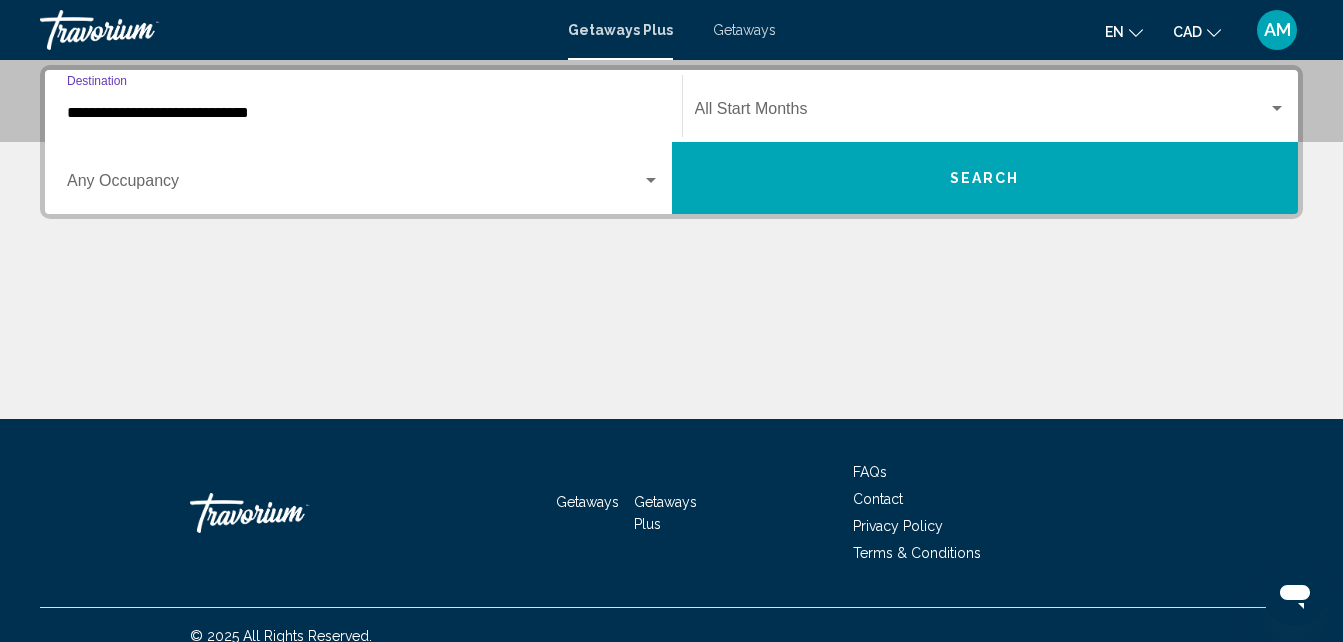 click on "**********" at bounding box center [363, 113] 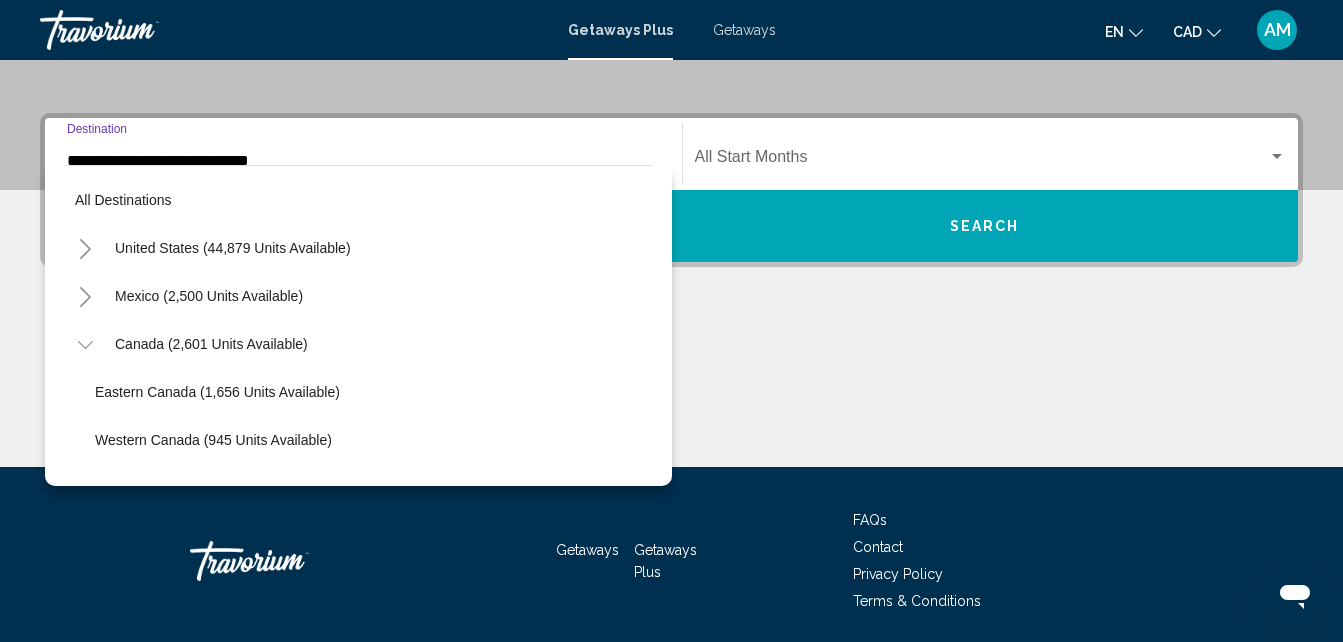 scroll, scrollTop: 215, scrollLeft: 0, axis: vertical 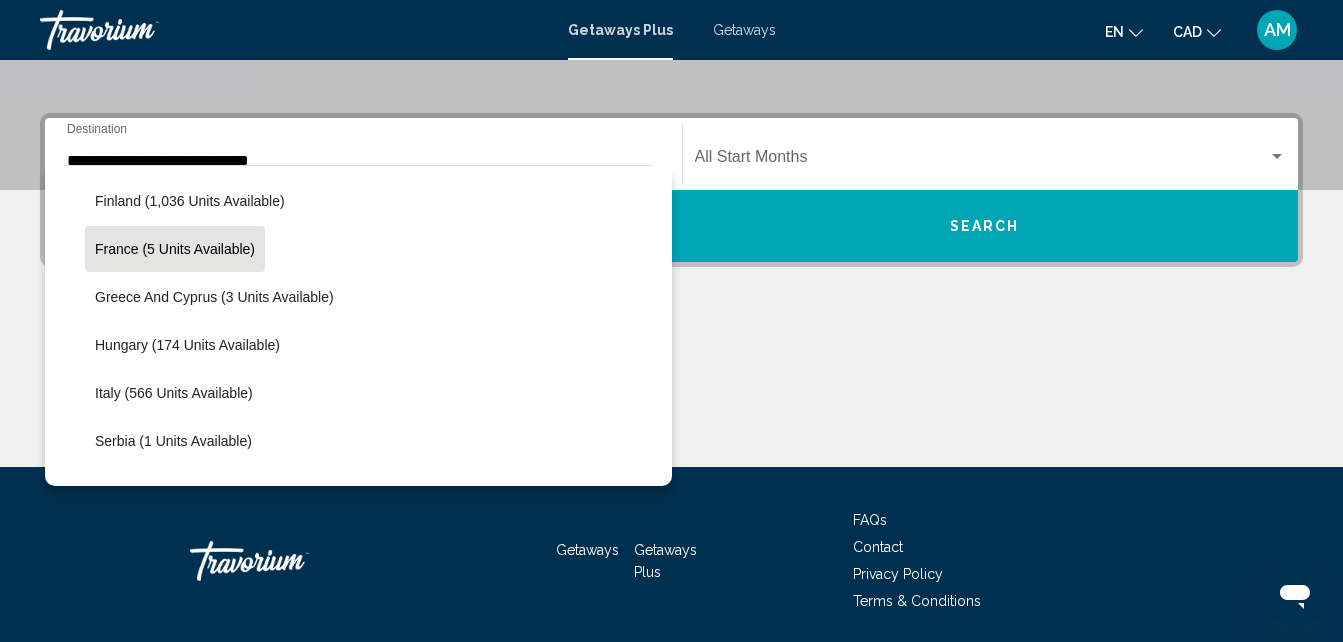 click on "France (5 units available)" 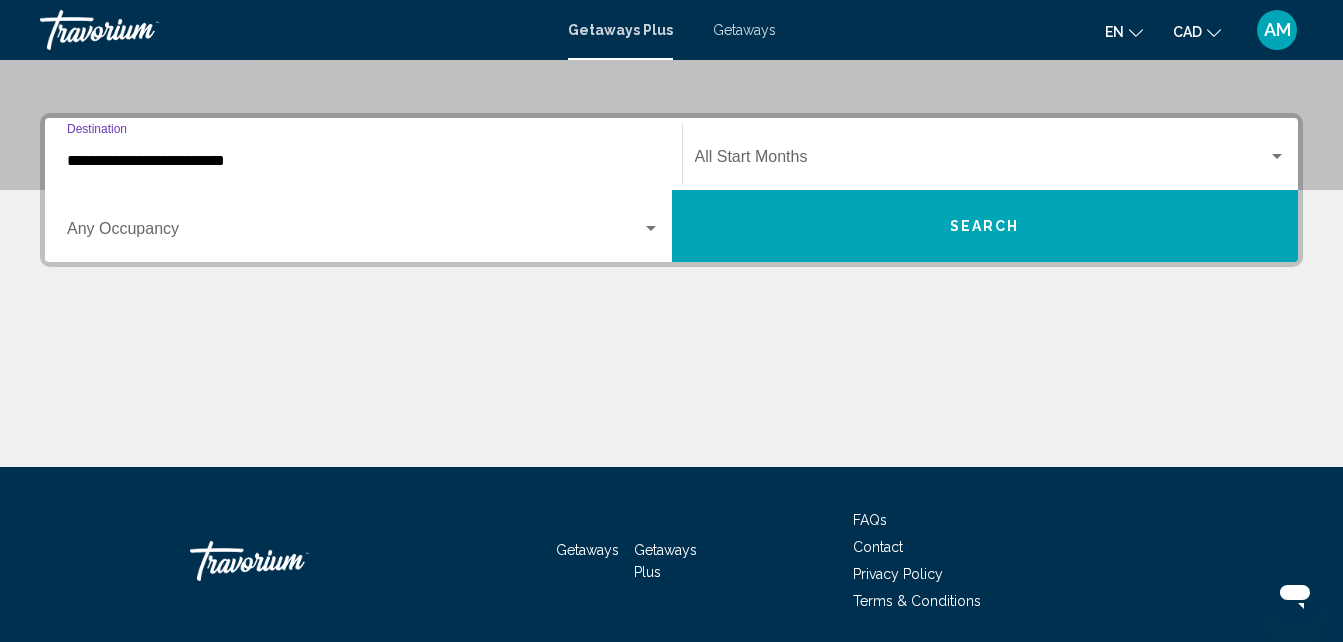 scroll, scrollTop: 458, scrollLeft: 0, axis: vertical 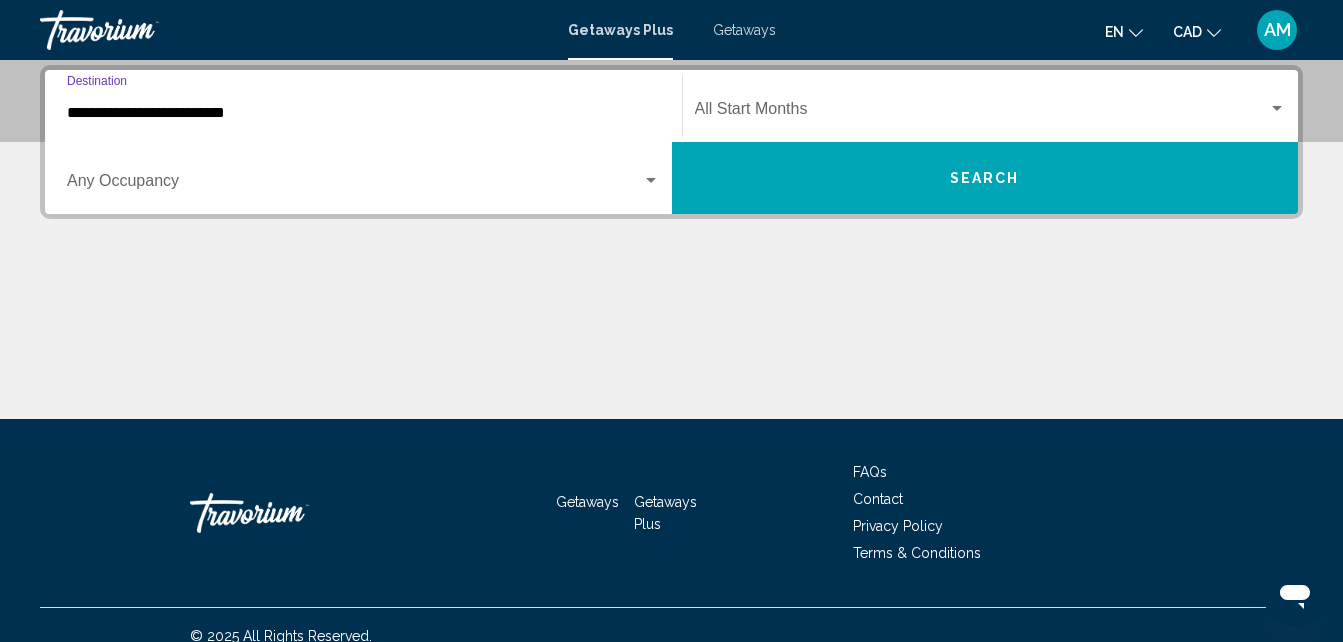 click on "Search" at bounding box center [985, 178] 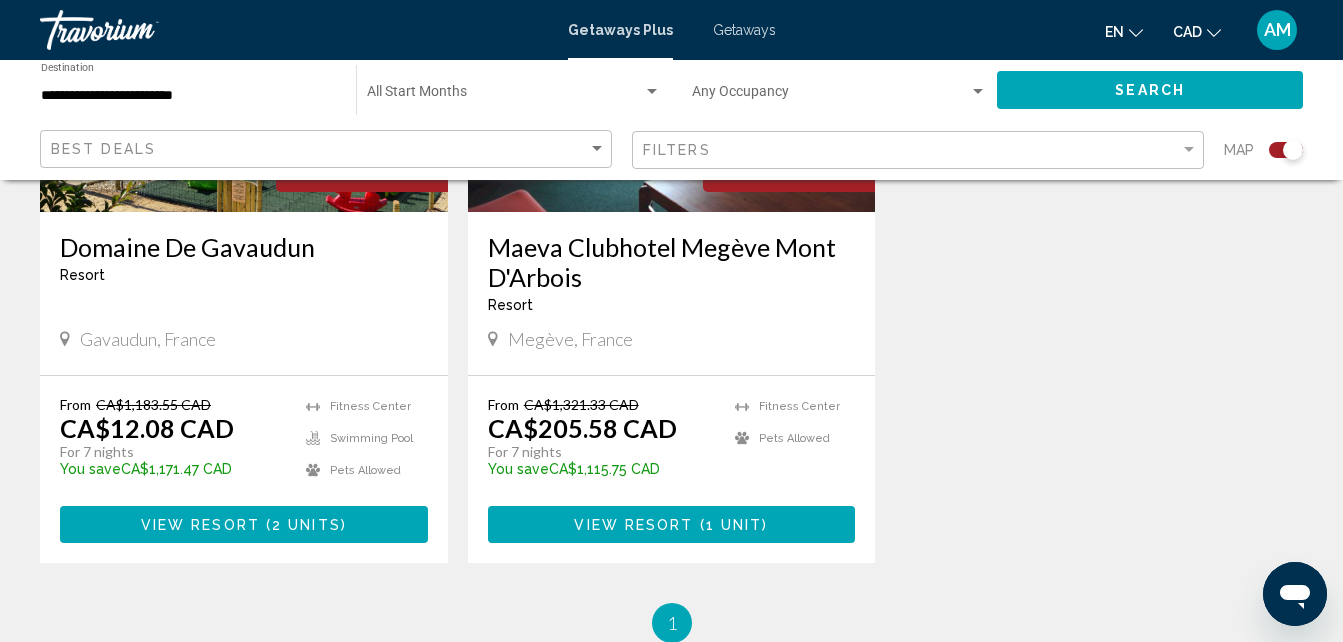 scroll, scrollTop: 1000, scrollLeft: 0, axis: vertical 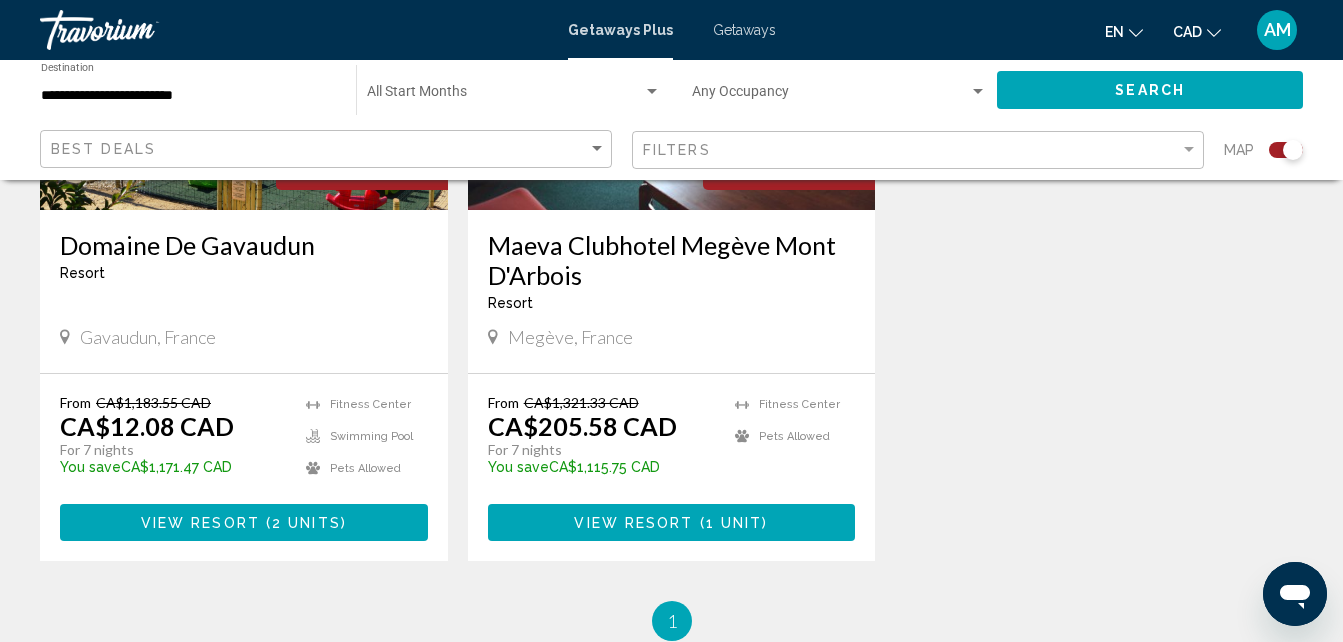 click on "2 units" at bounding box center (306, 523) 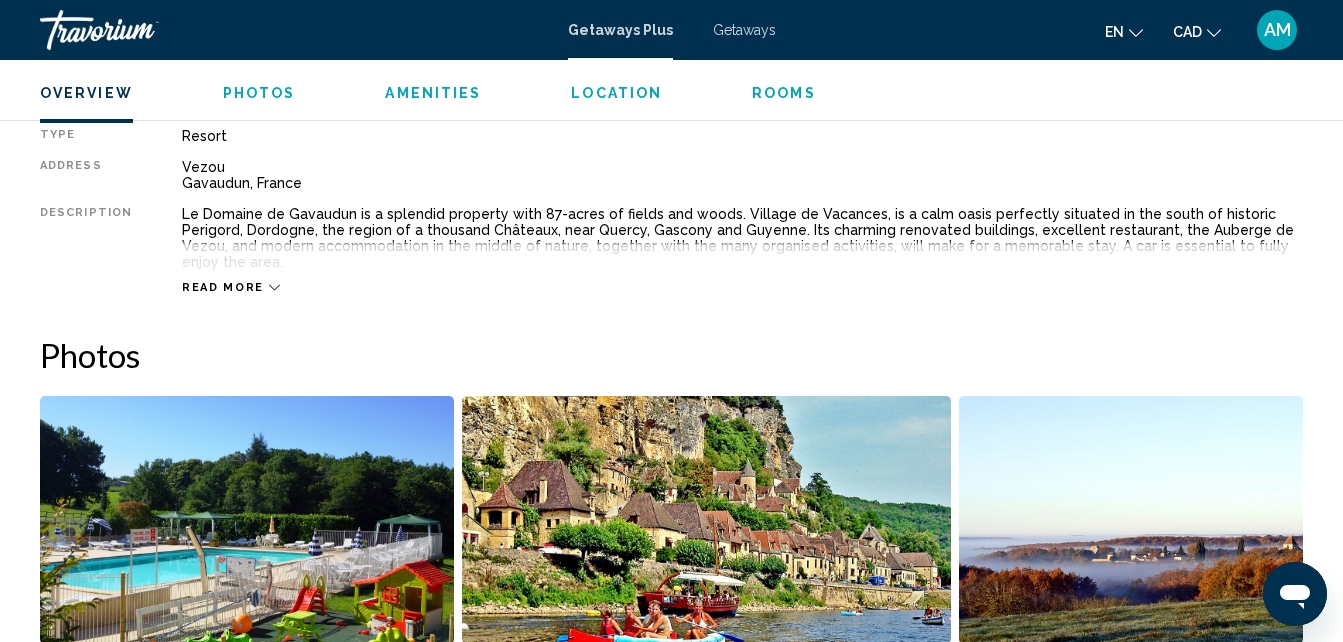 scroll, scrollTop: 1014, scrollLeft: 0, axis: vertical 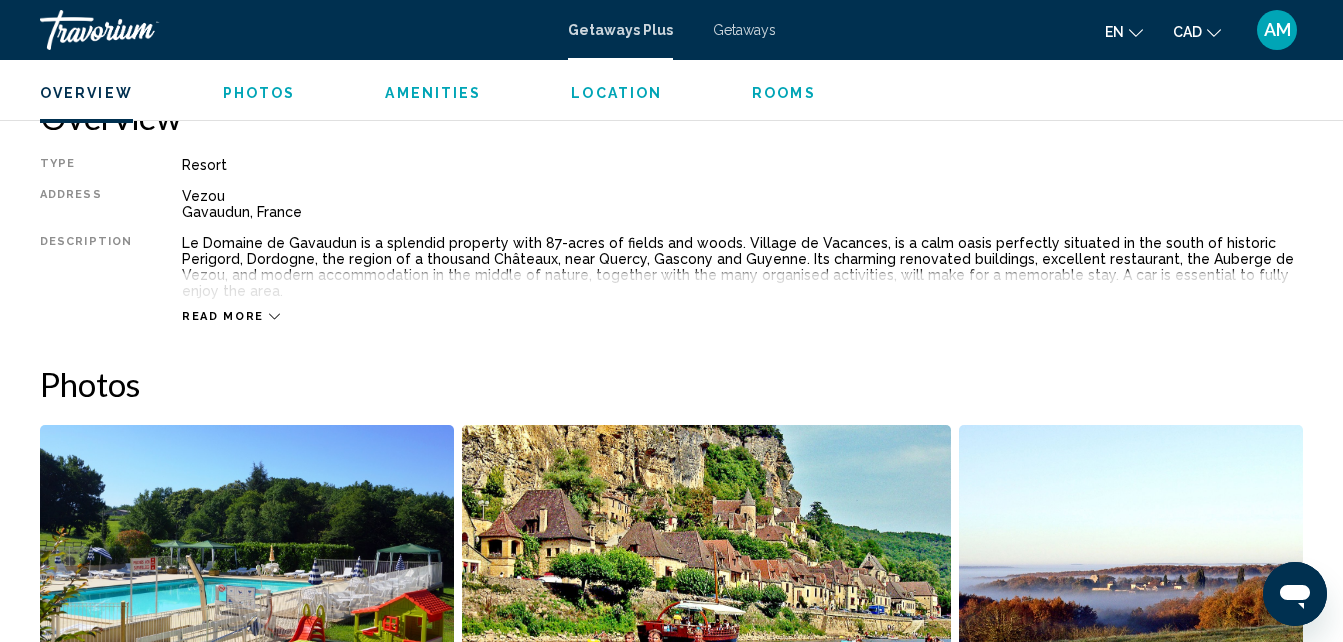 click on "Read more" at bounding box center [223, 316] 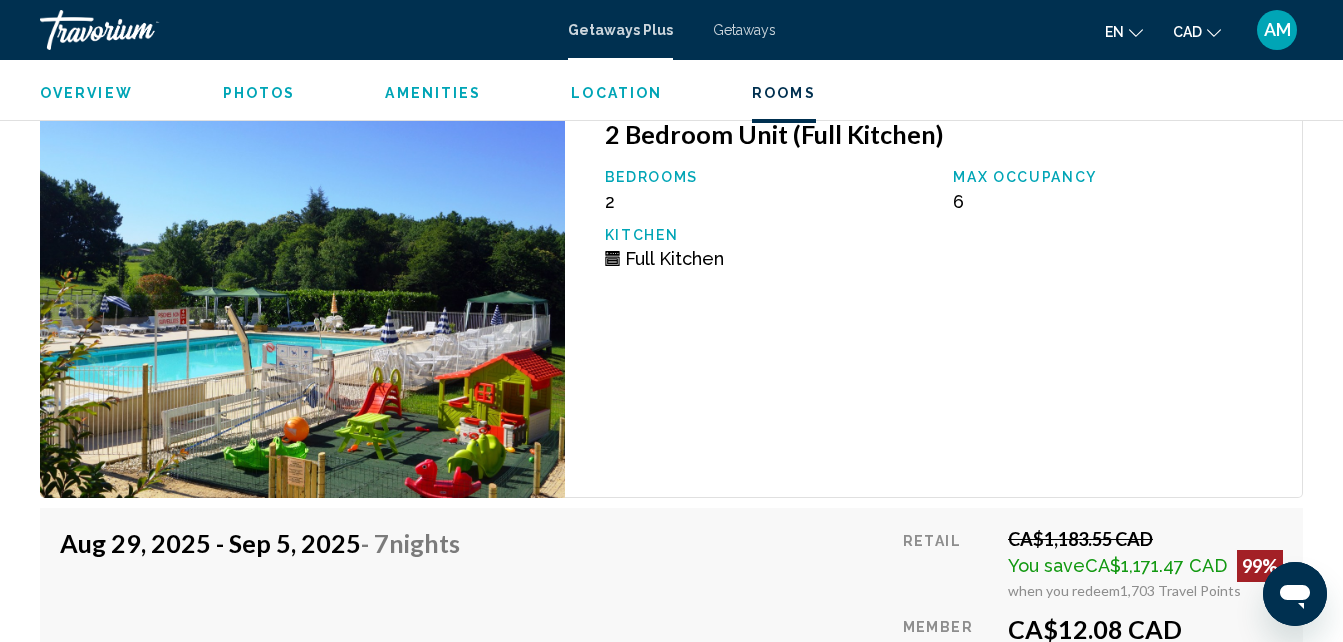 scroll, scrollTop: 4314, scrollLeft: 0, axis: vertical 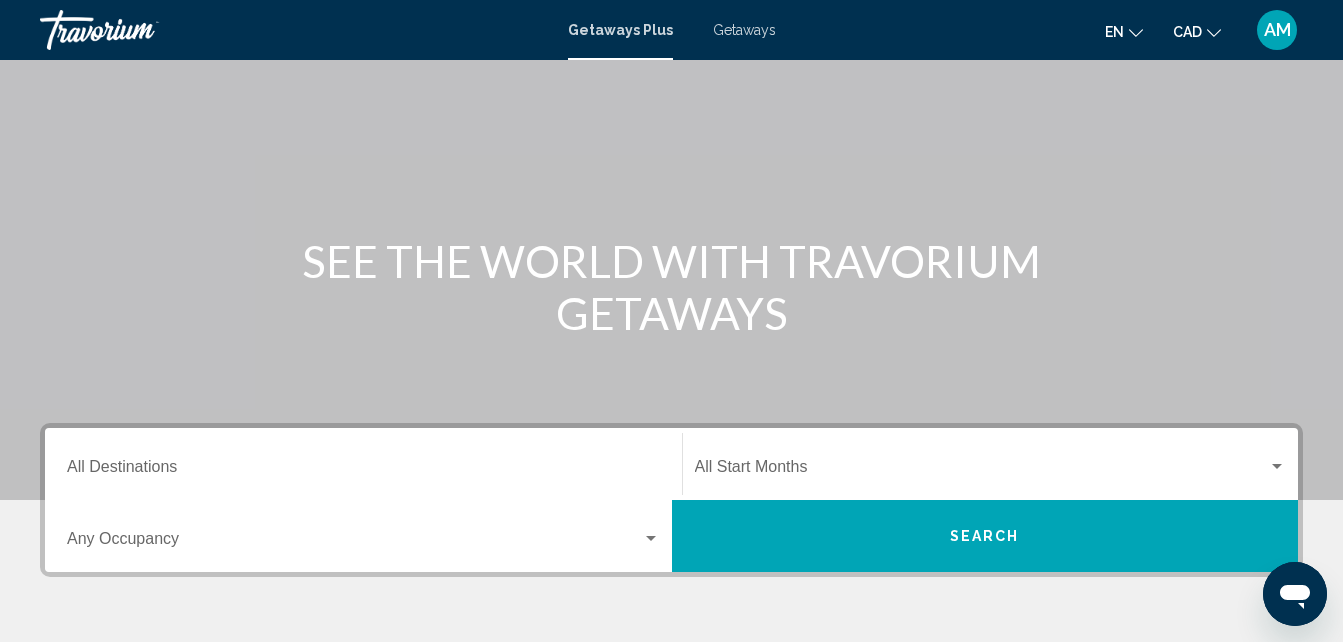click on "Destination All Destinations" at bounding box center [363, 464] 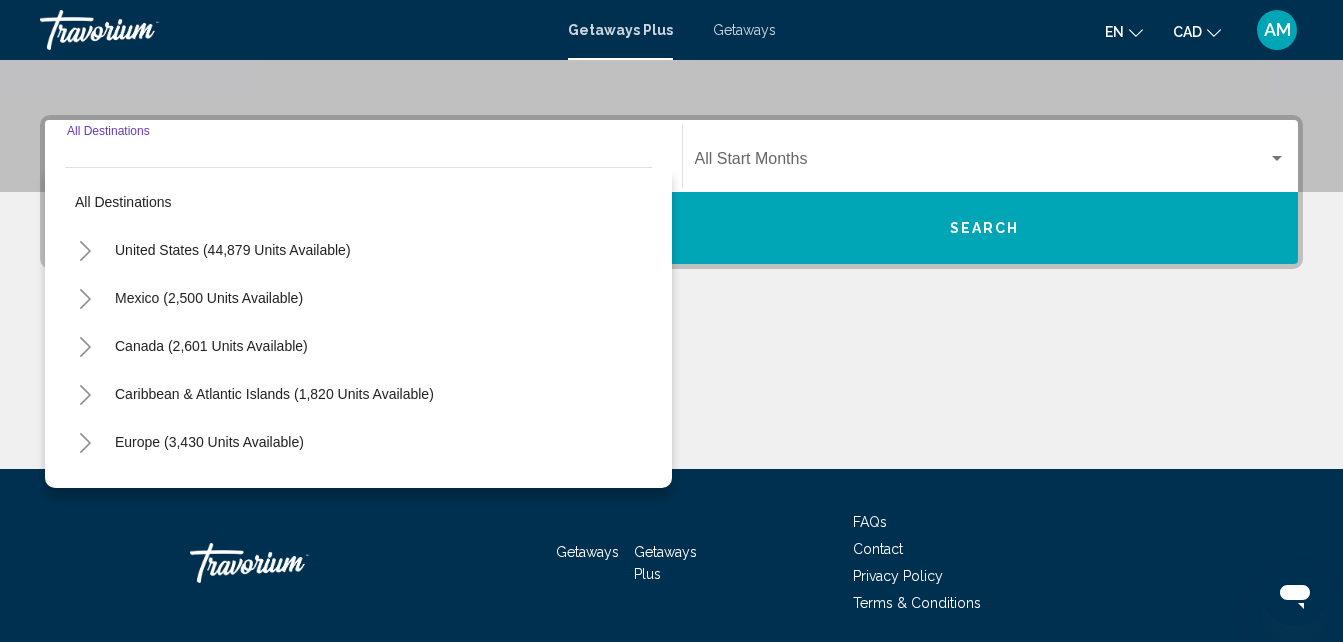 scroll, scrollTop: 458, scrollLeft: 0, axis: vertical 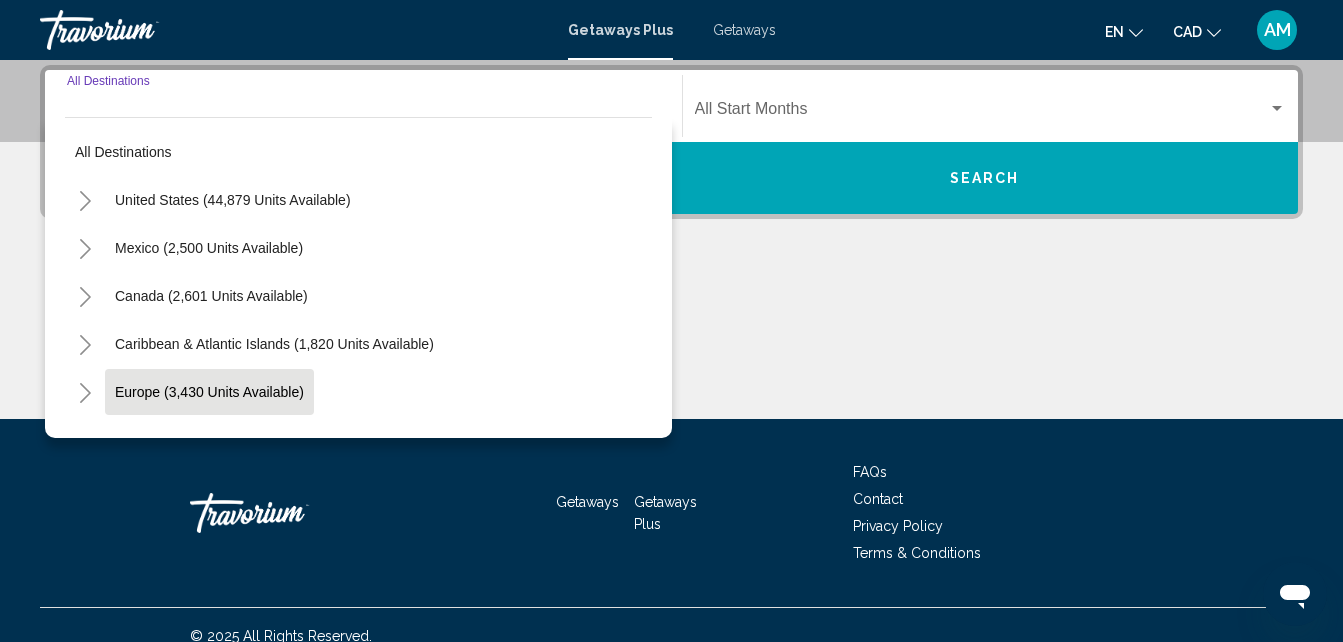 click on "Europe (3,430 units available)" at bounding box center (208, 440) 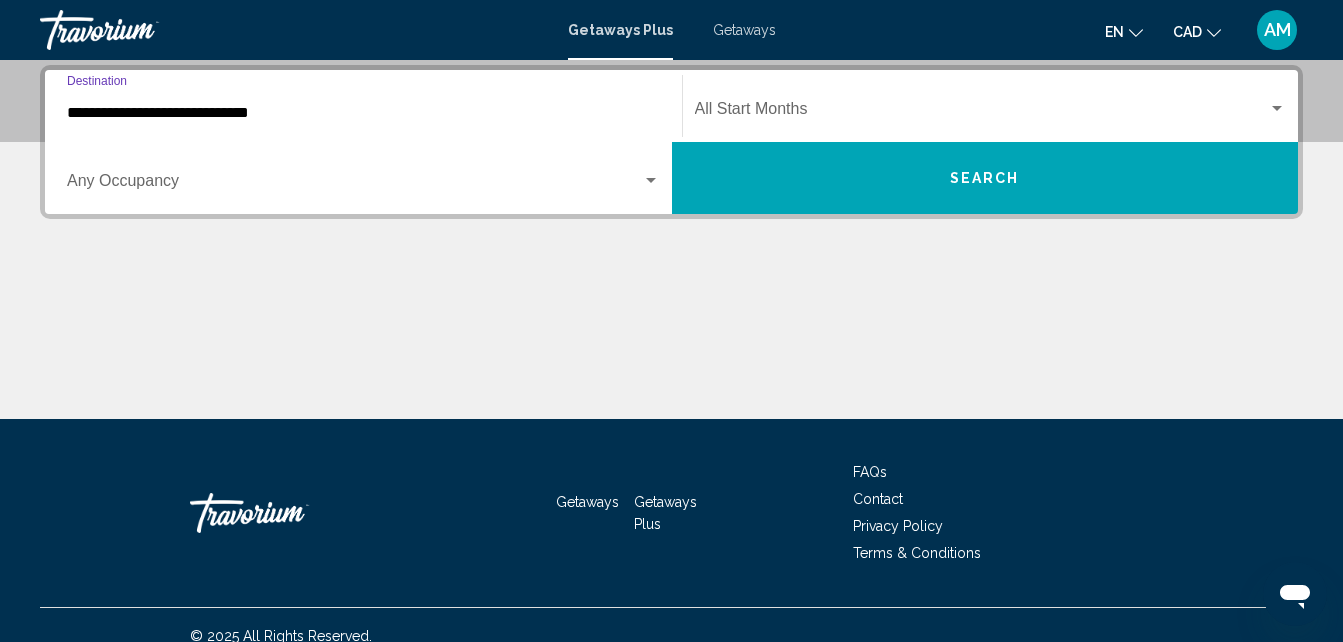 click on "**********" at bounding box center [363, 113] 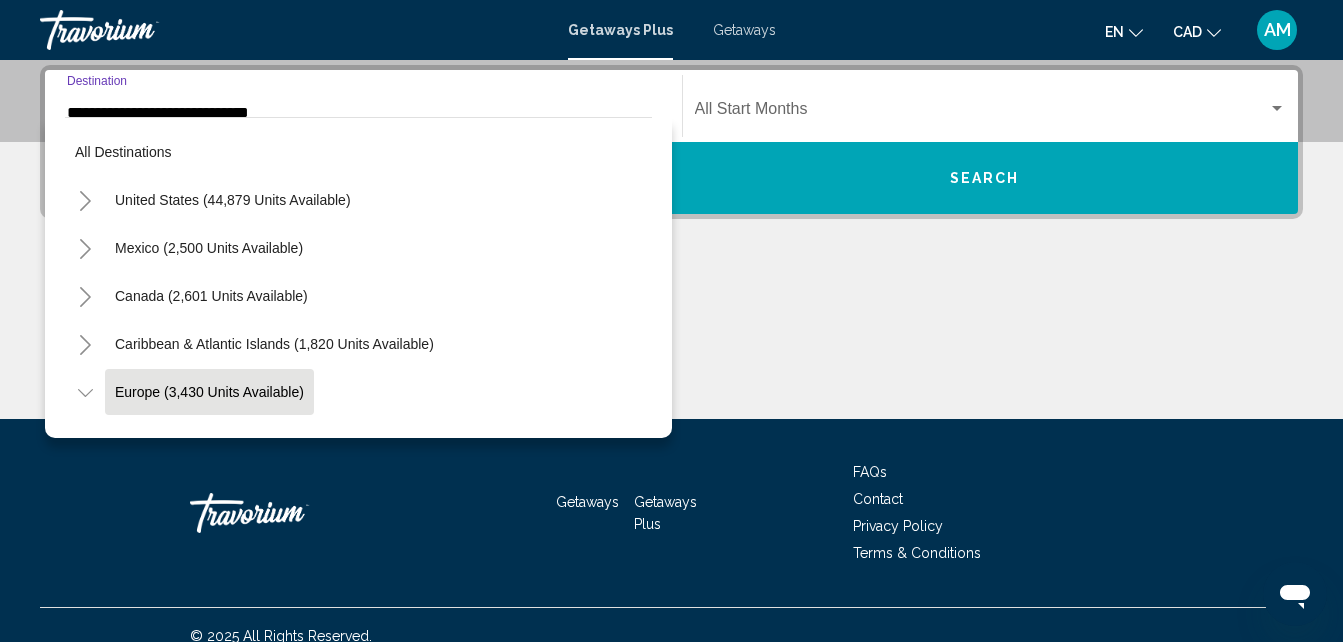 scroll, scrollTop: 410, scrollLeft: 0, axis: vertical 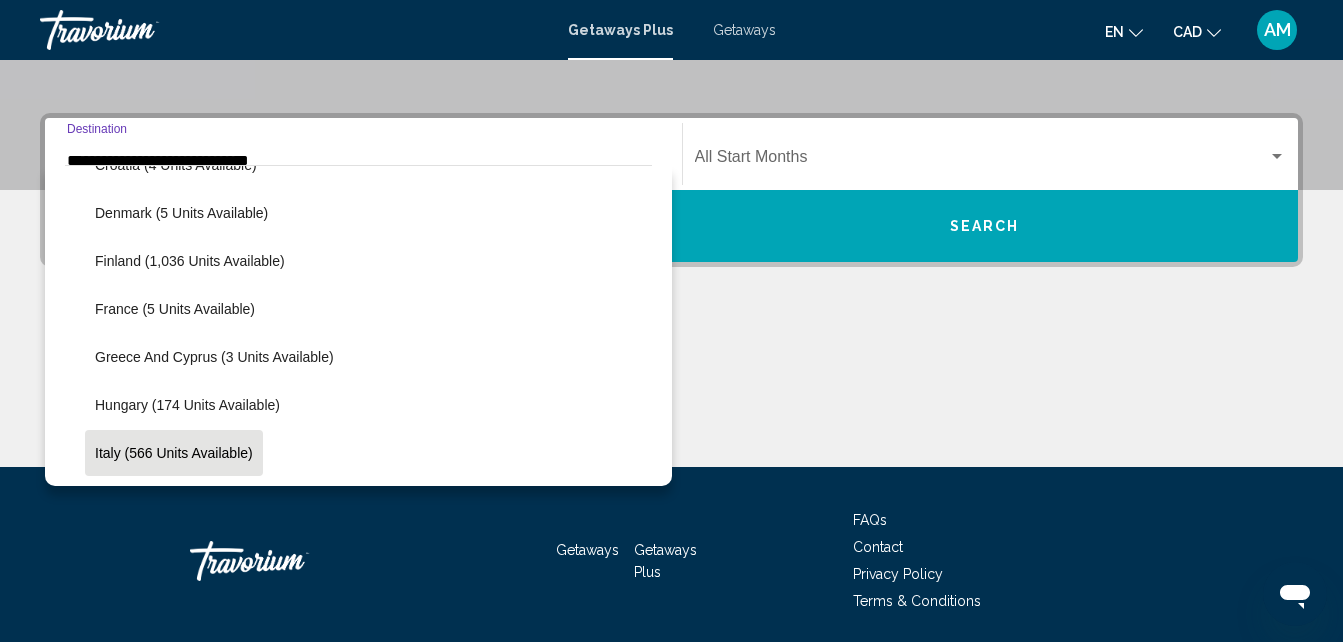 click on "Italy (566 units available)" 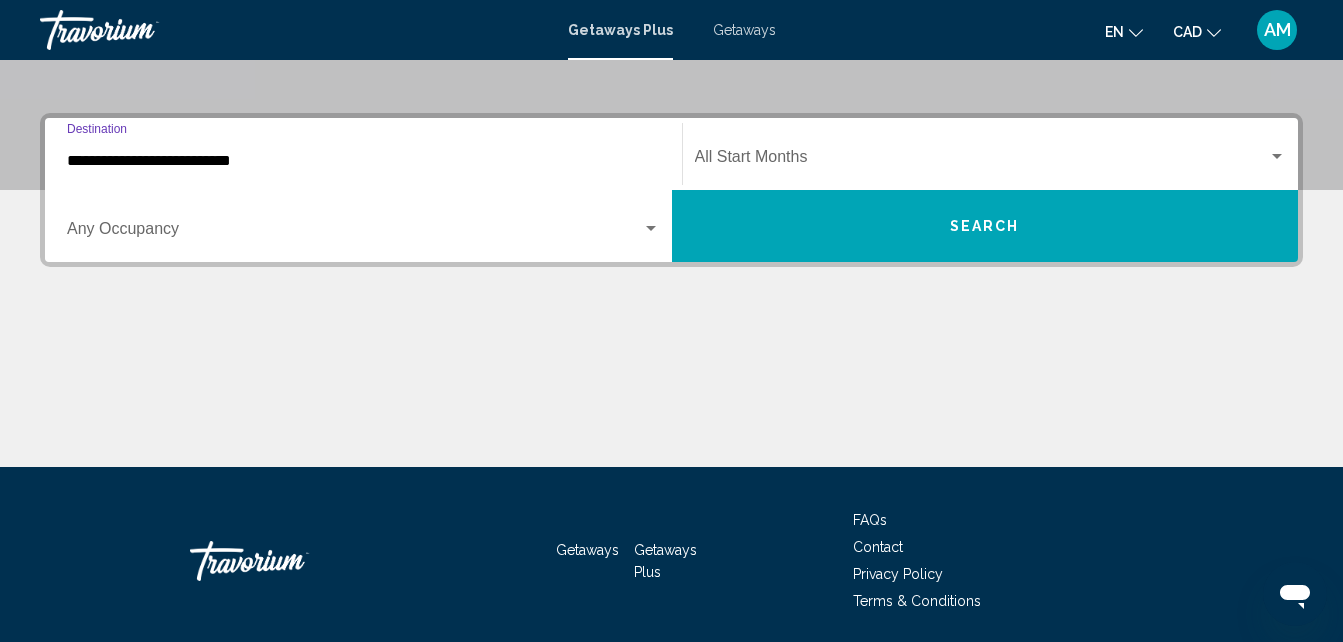 scroll, scrollTop: 458, scrollLeft: 0, axis: vertical 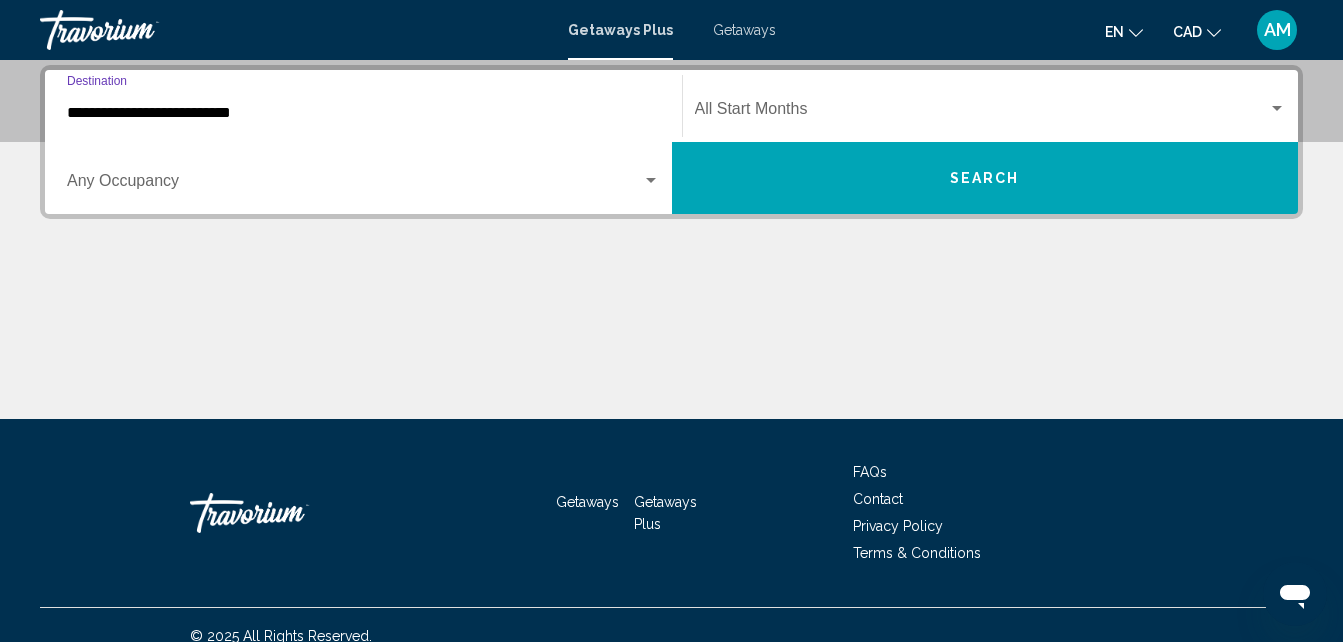click on "Occupancy Any Occupancy" at bounding box center [363, 178] 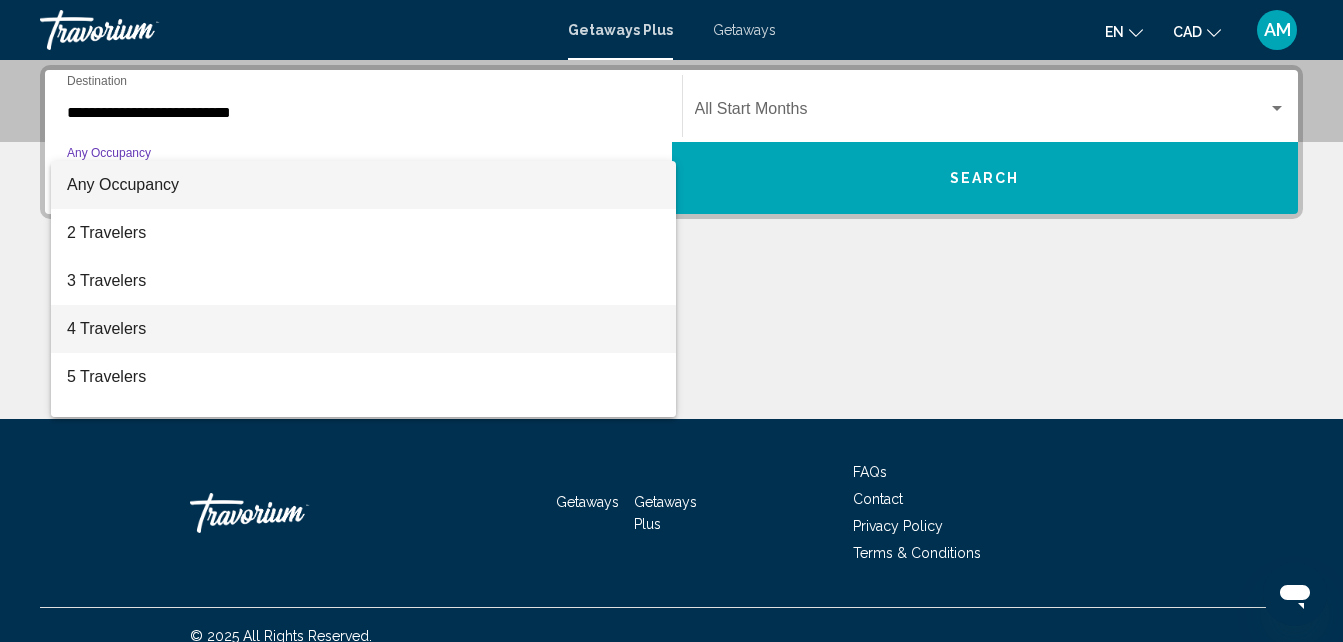 click on "4 Travelers" at bounding box center (363, 329) 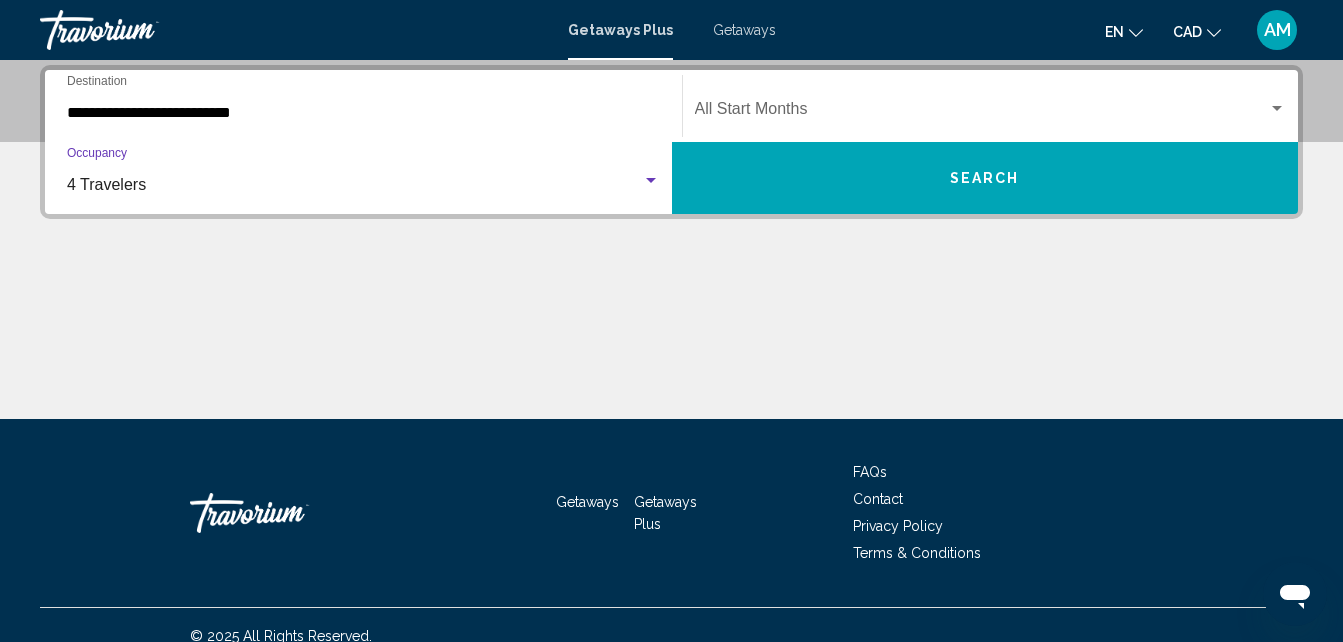 click on "Search" at bounding box center [985, 178] 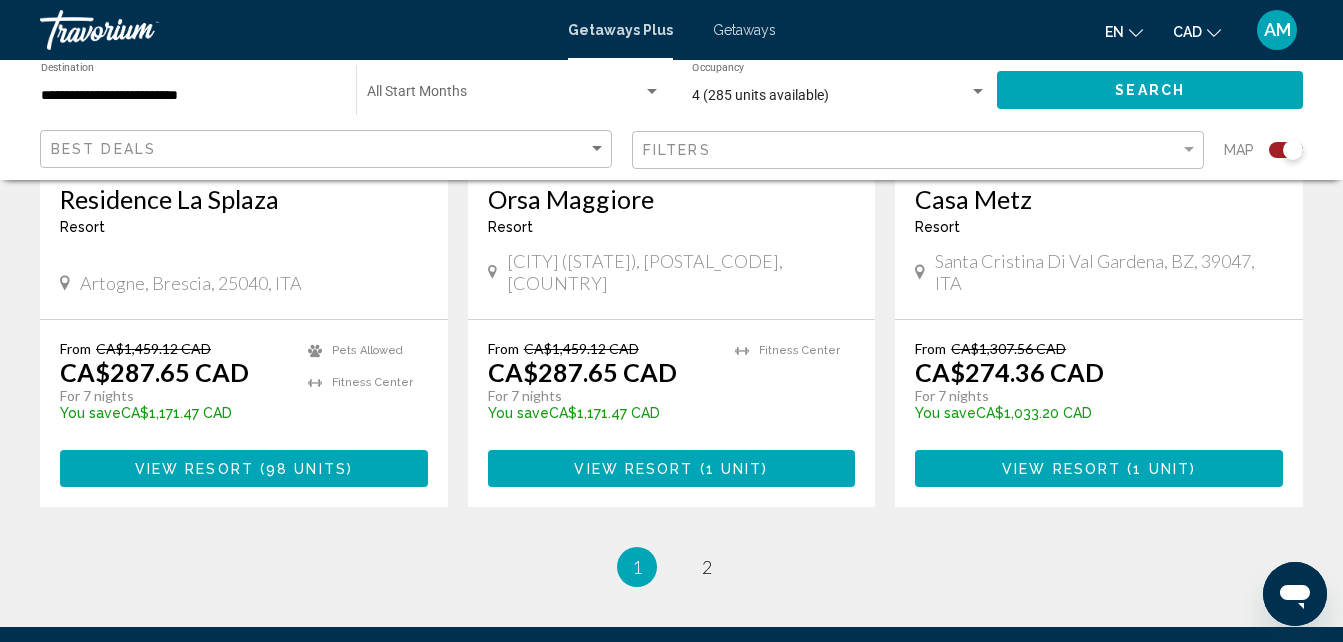 scroll, scrollTop: 3200, scrollLeft: 0, axis: vertical 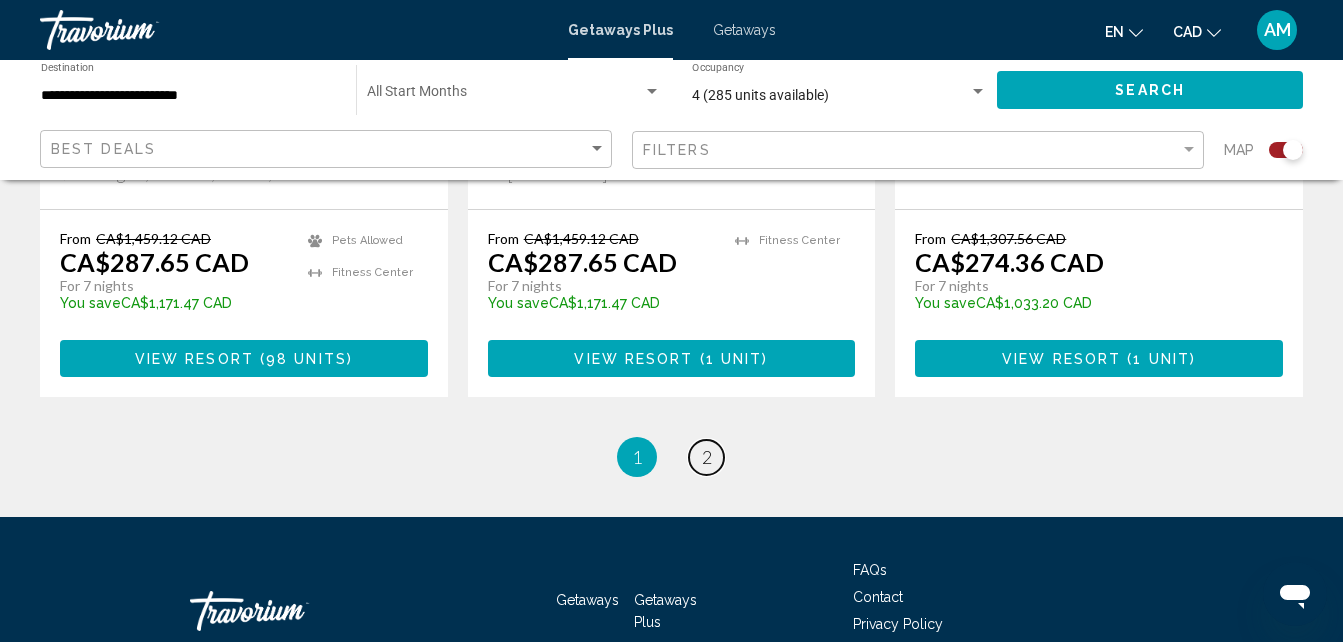 click on "2" at bounding box center (707, 457) 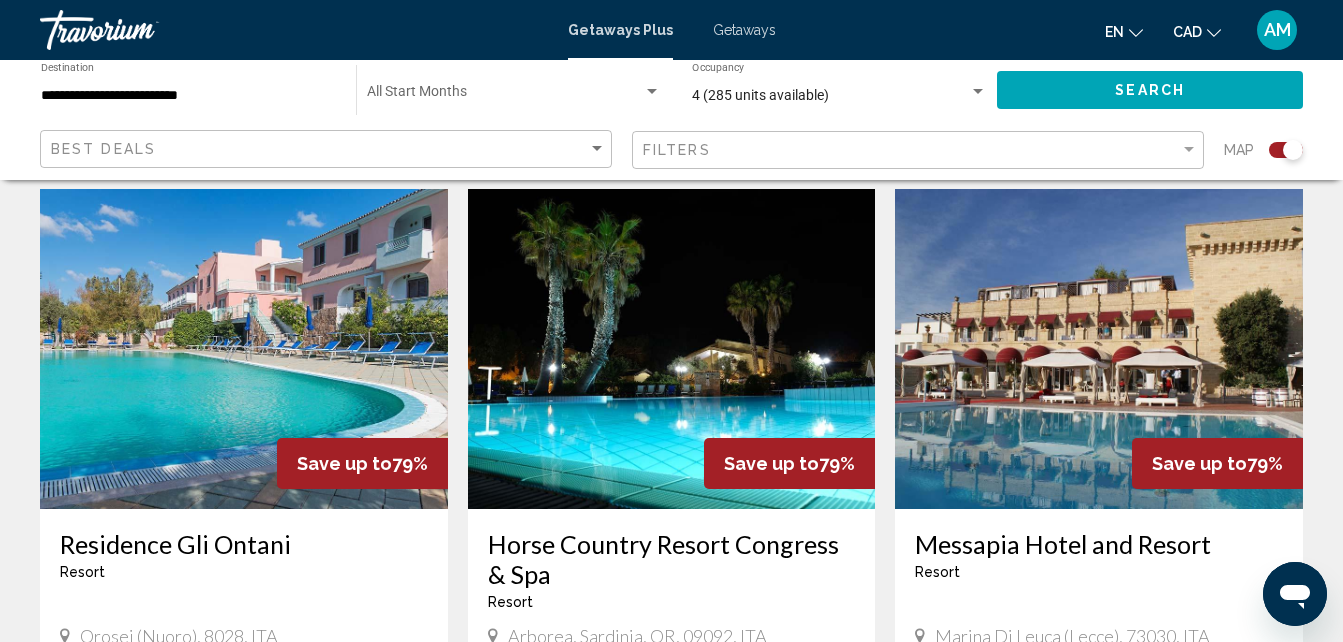 scroll, scrollTop: 700, scrollLeft: 0, axis: vertical 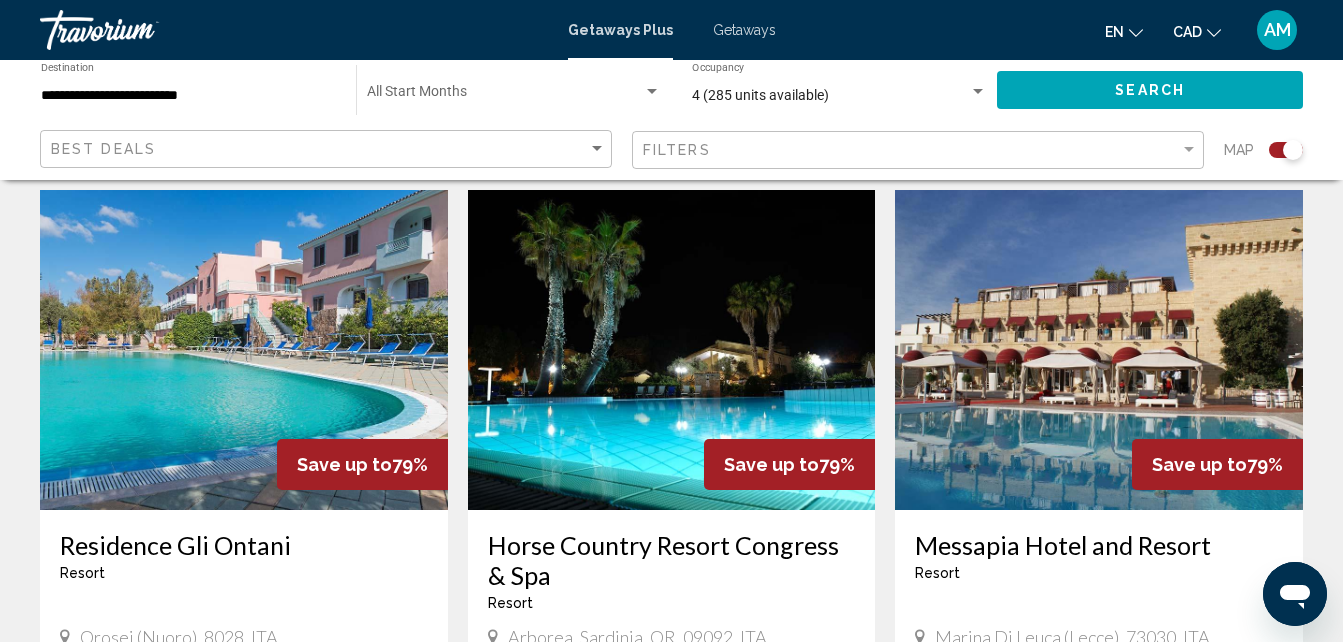 click on "Horse Country Resort Congress & Spa" at bounding box center (672, 560) 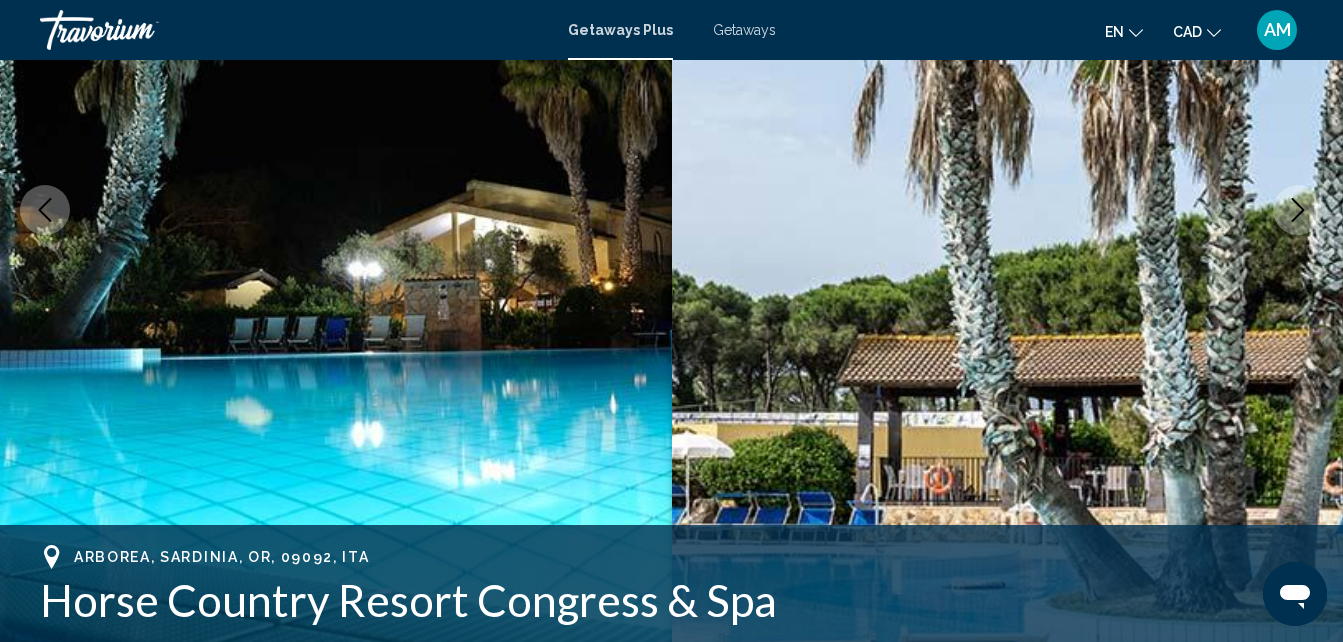 scroll, scrollTop: 314, scrollLeft: 0, axis: vertical 